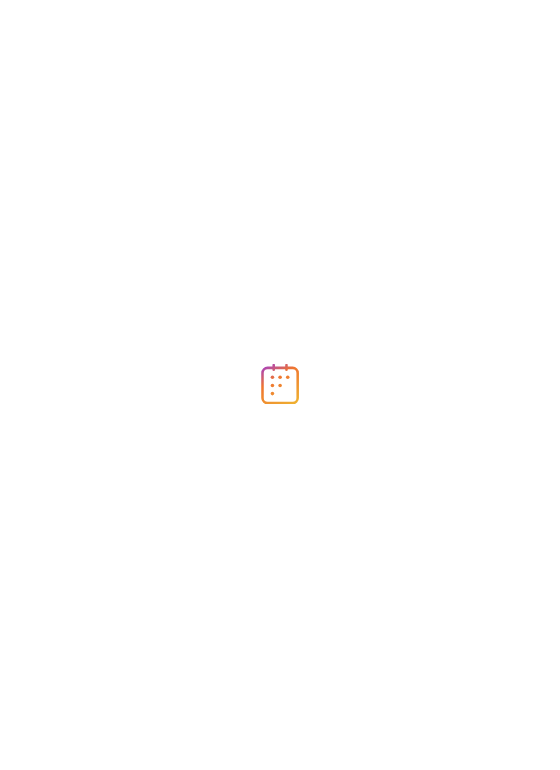scroll, scrollTop: 0, scrollLeft: 0, axis: both 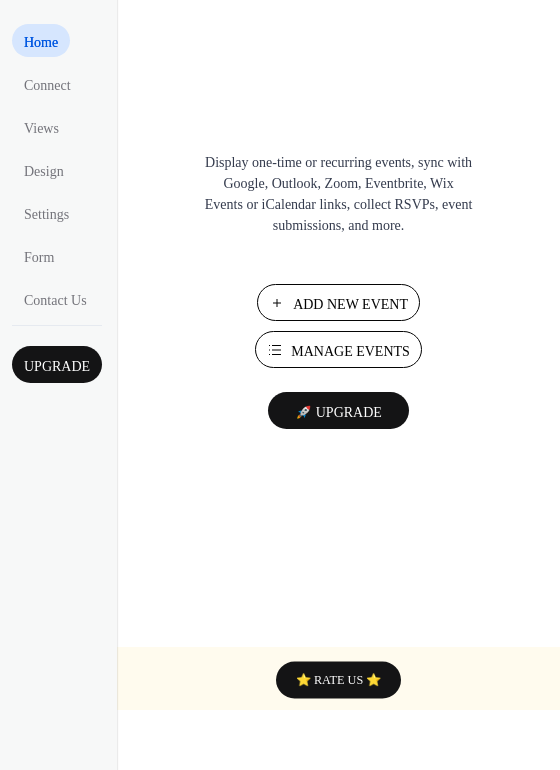click on "Add New Event" at bounding box center [350, 304] 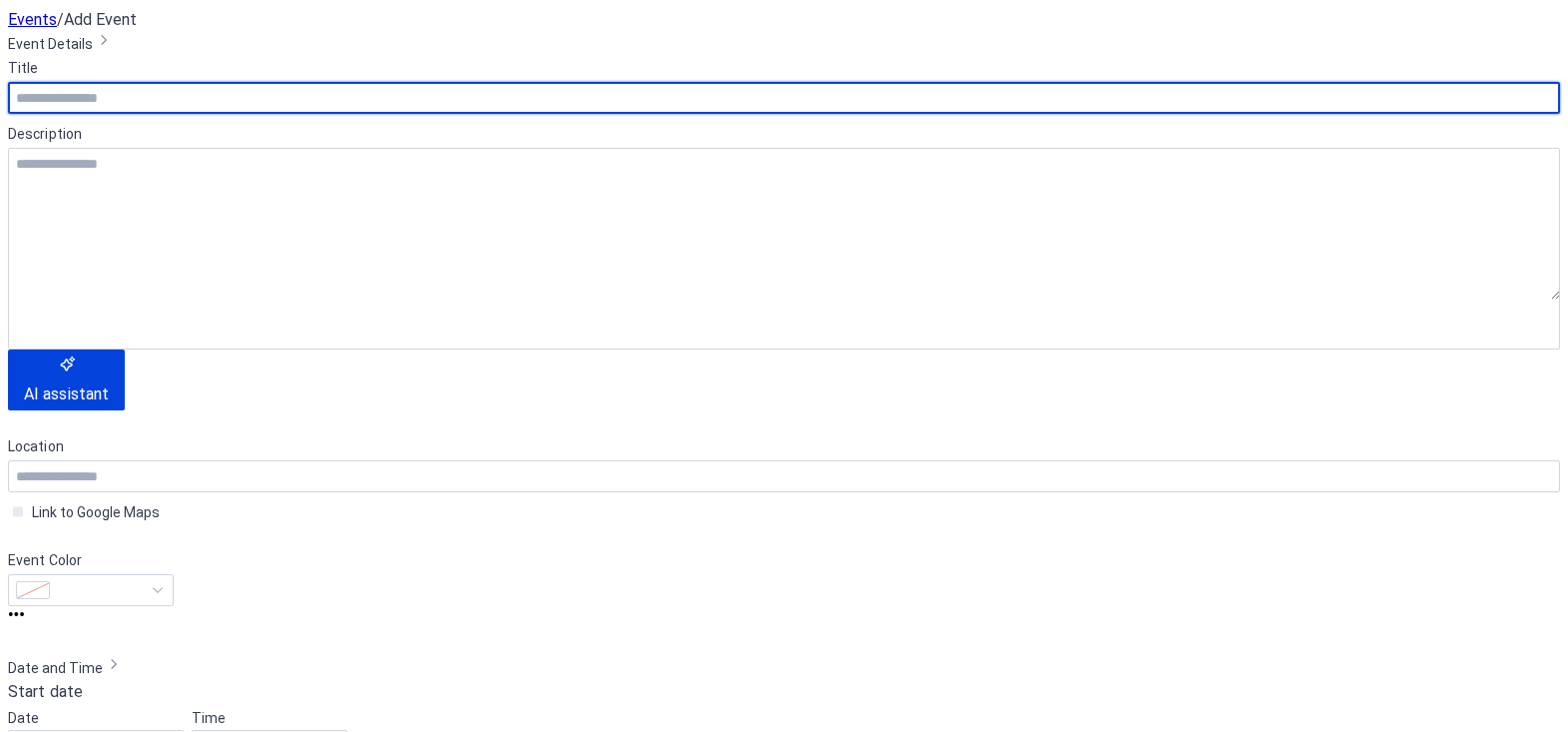 scroll, scrollTop: 0, scrollLeft: 0, axis: both 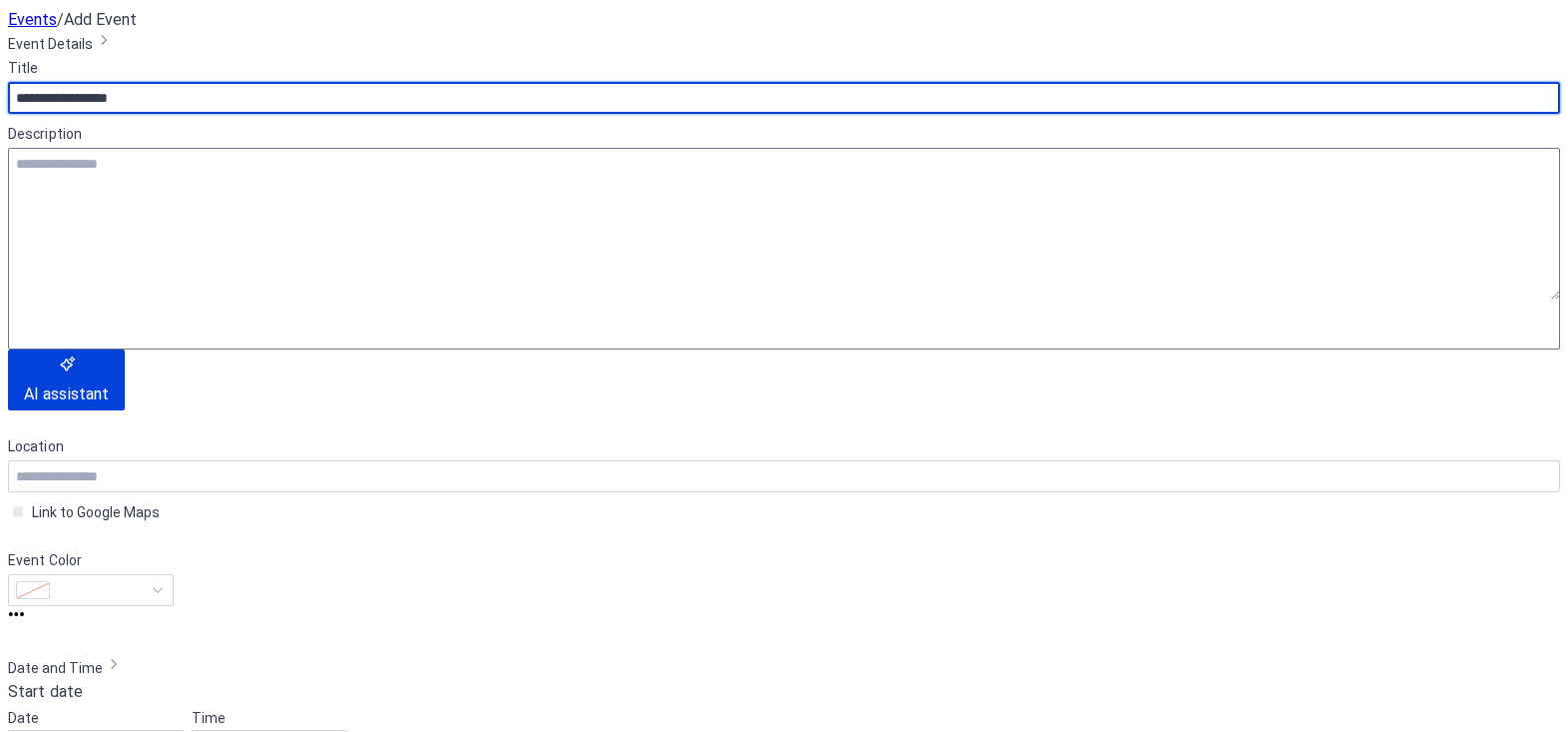 type on "**********" 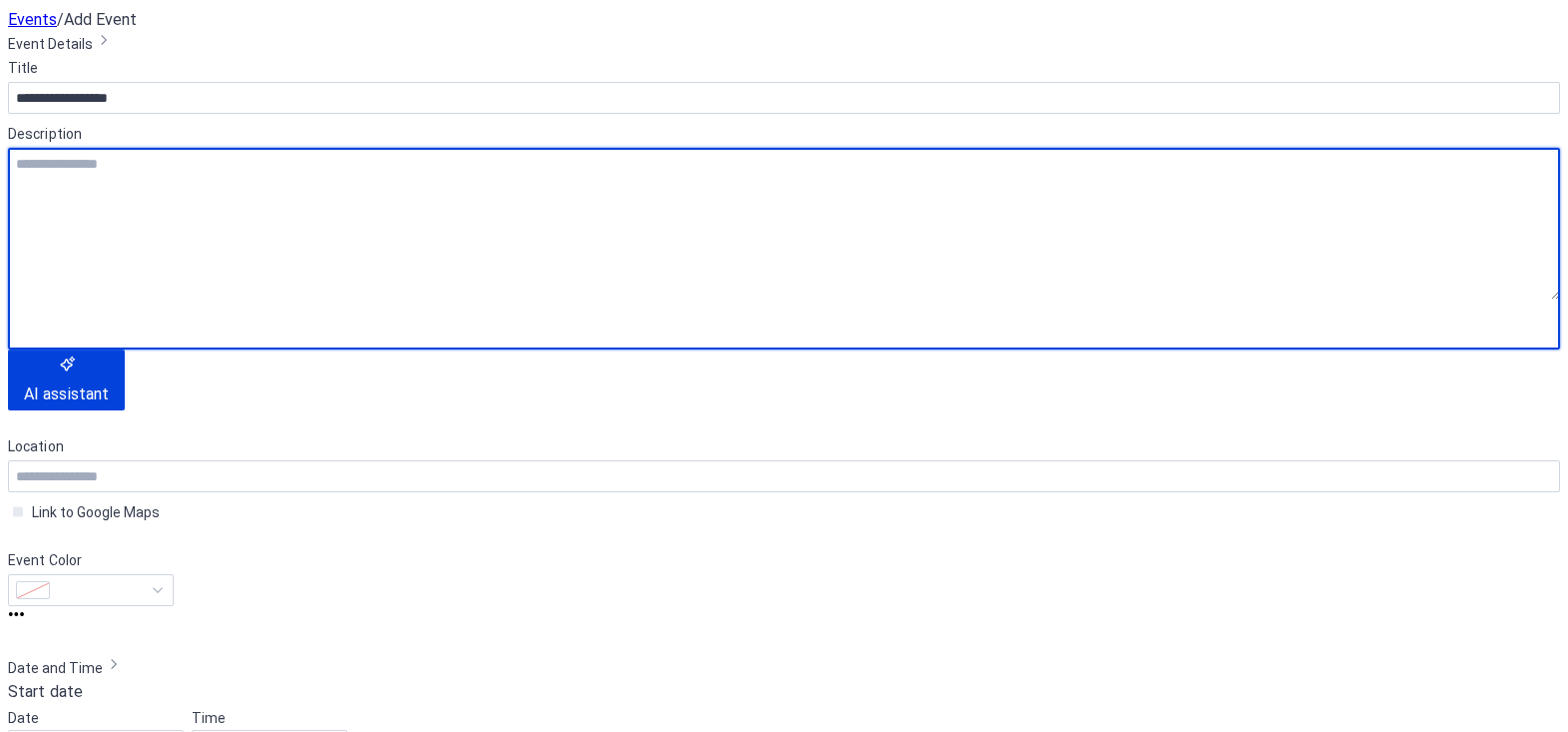 click at bounding box center [784, 224] 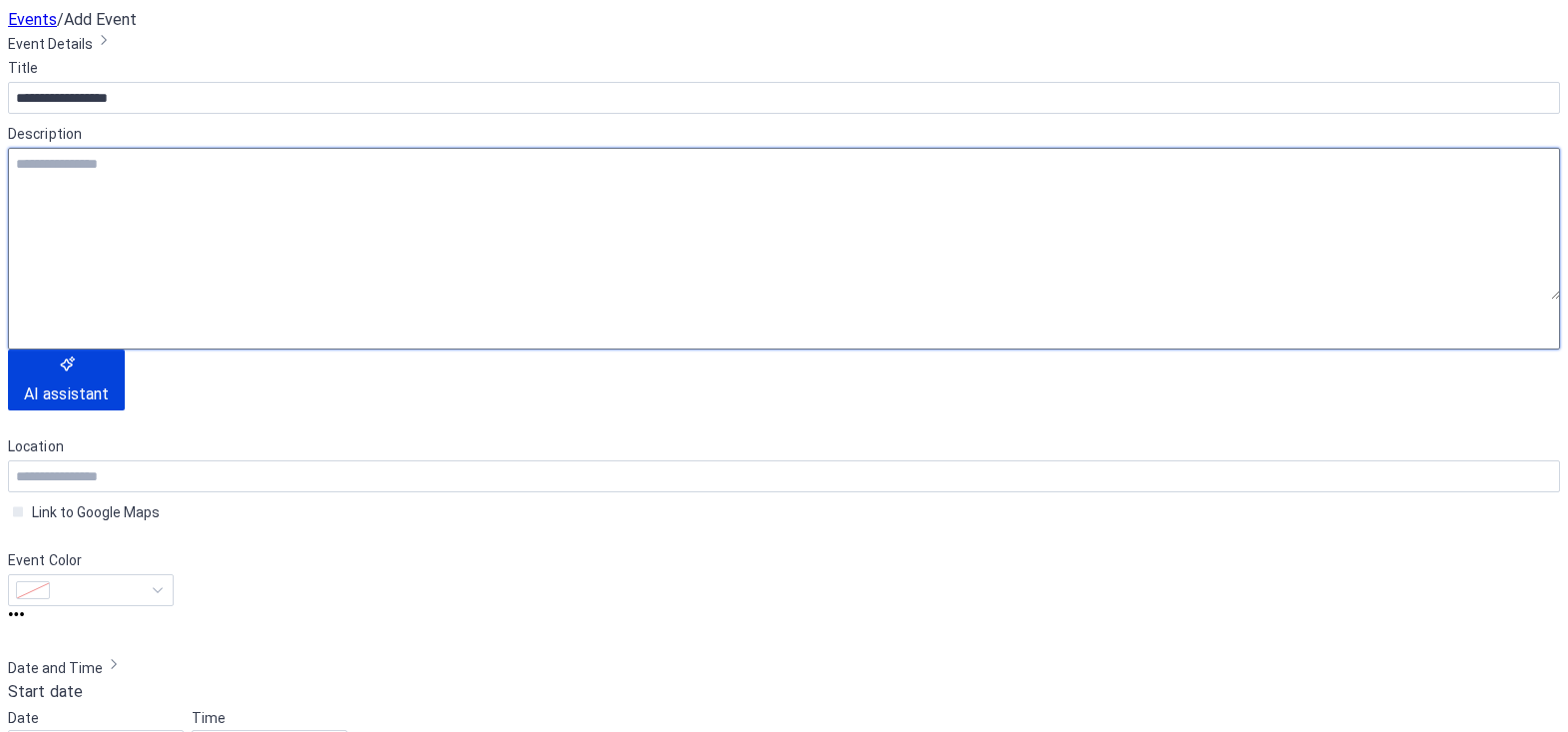 click at bounding box center [784, 224] 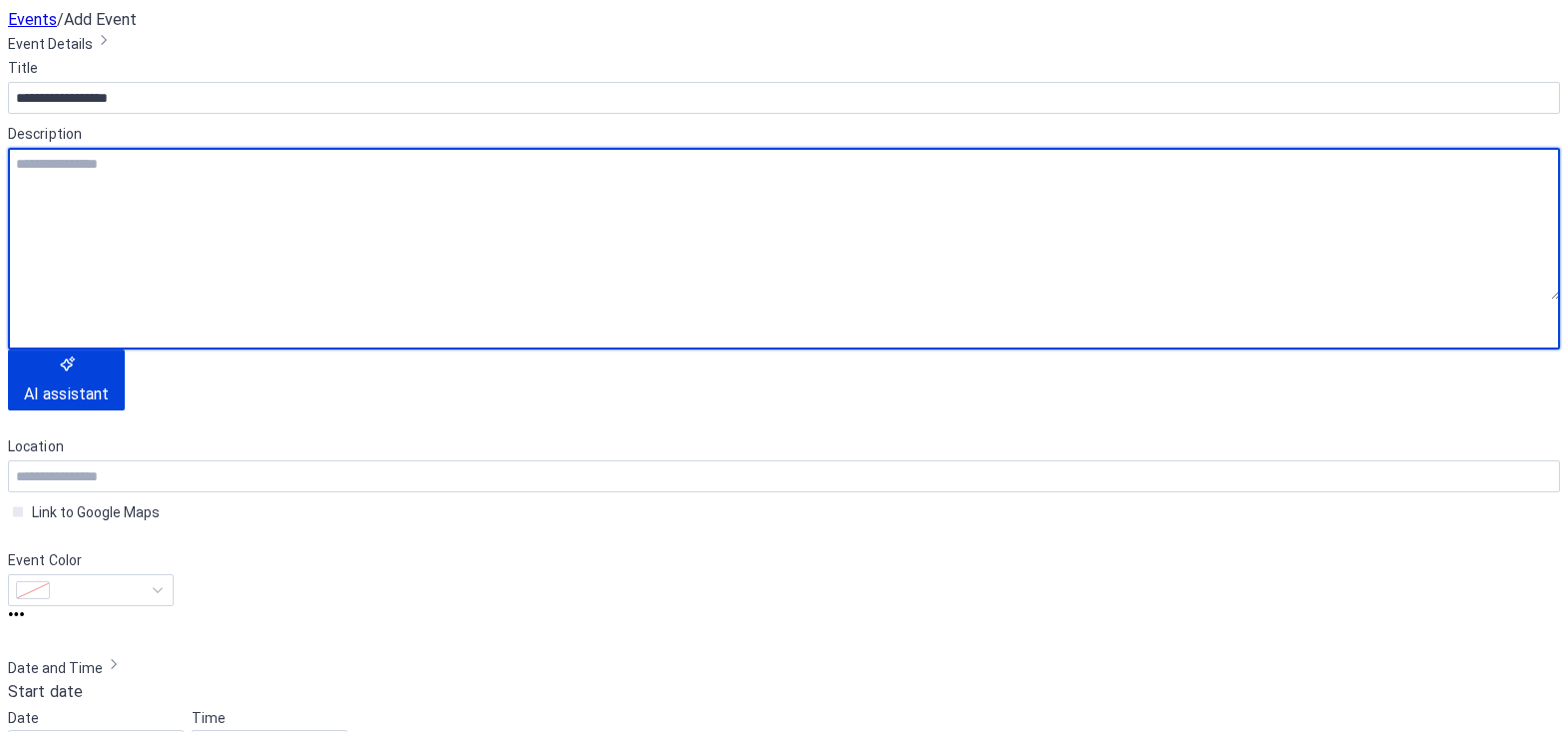 paste on "**********" 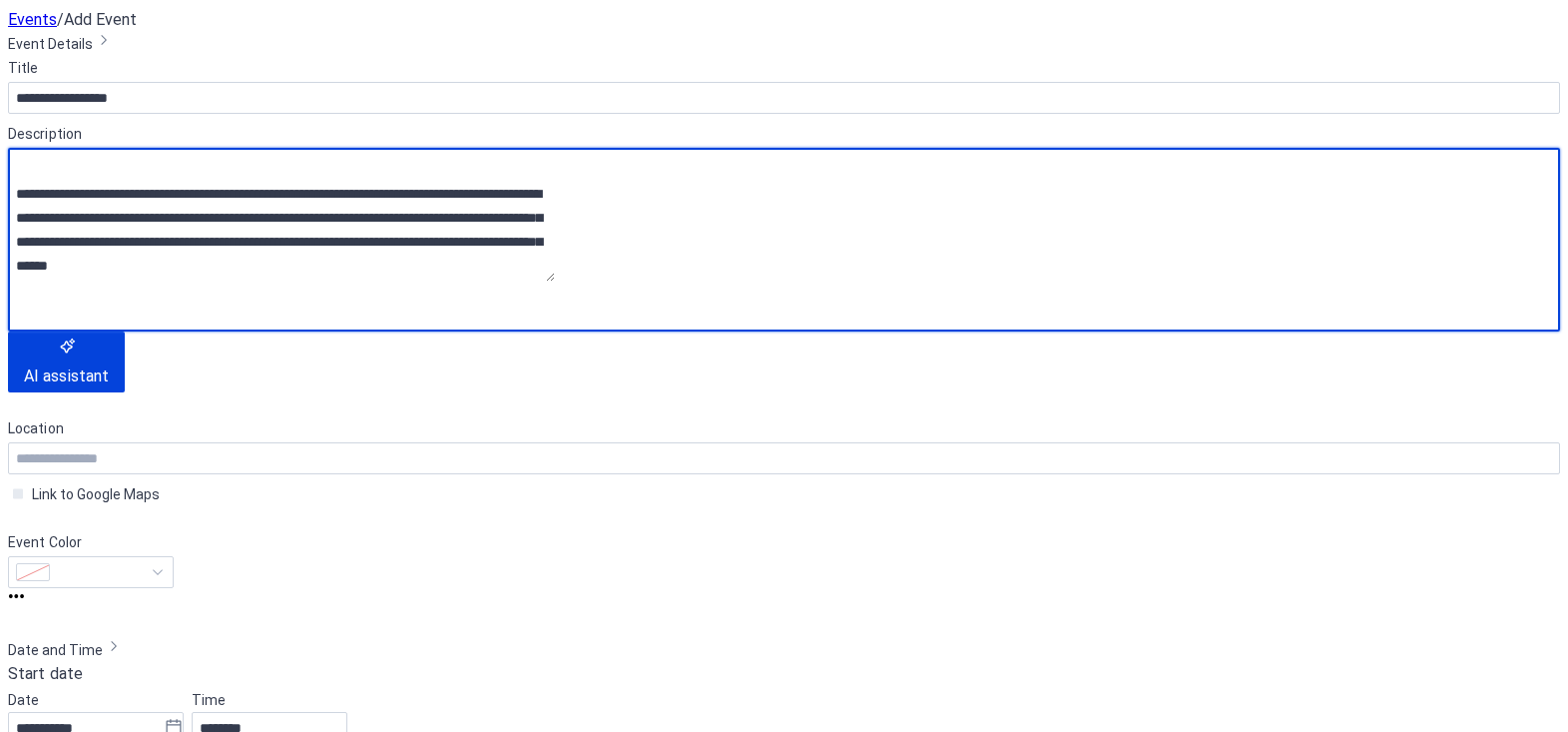 scroll, scrollTop: 62, scrollLeft: 0, axis: vertical 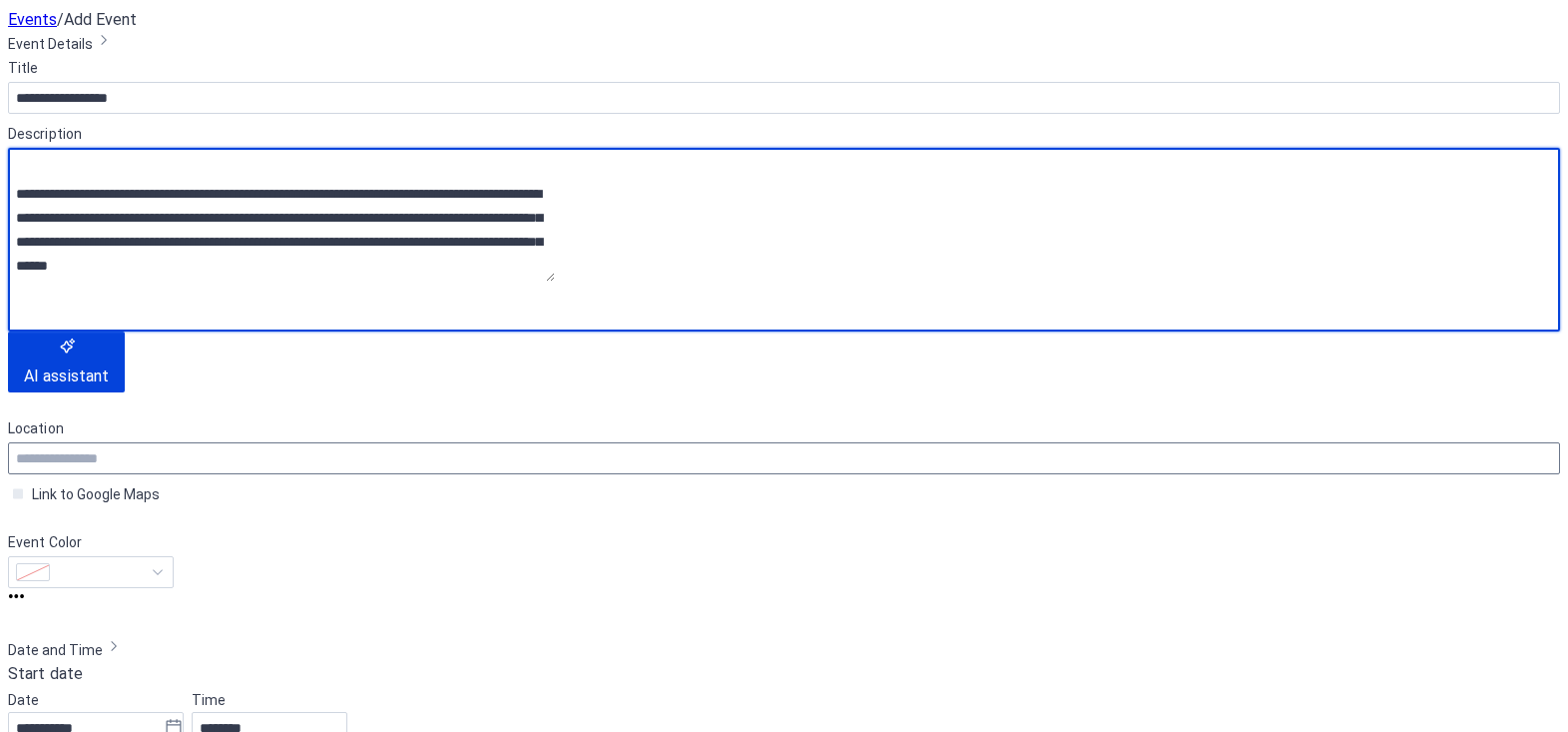 type on "**********" 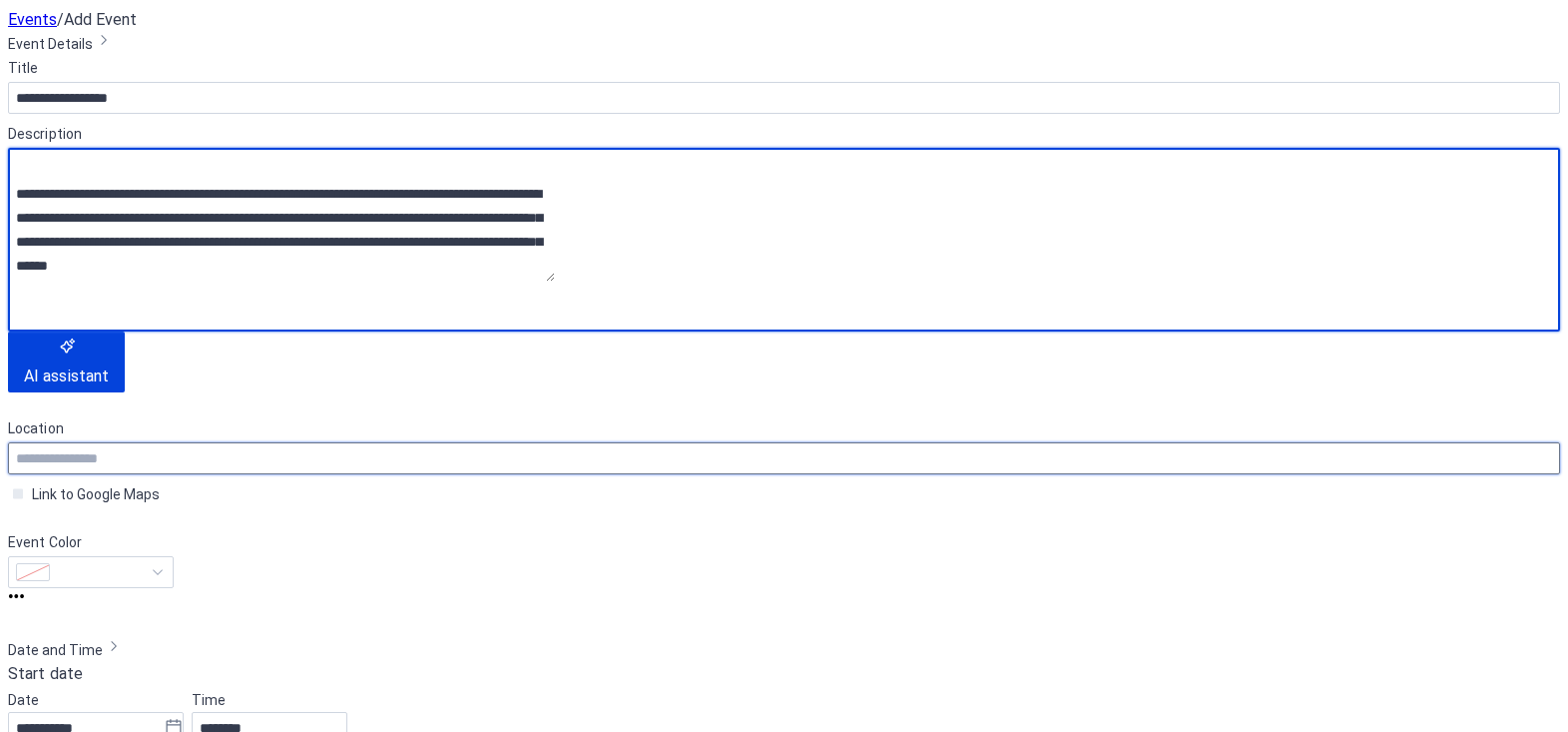click at bounding box center (784, 458) 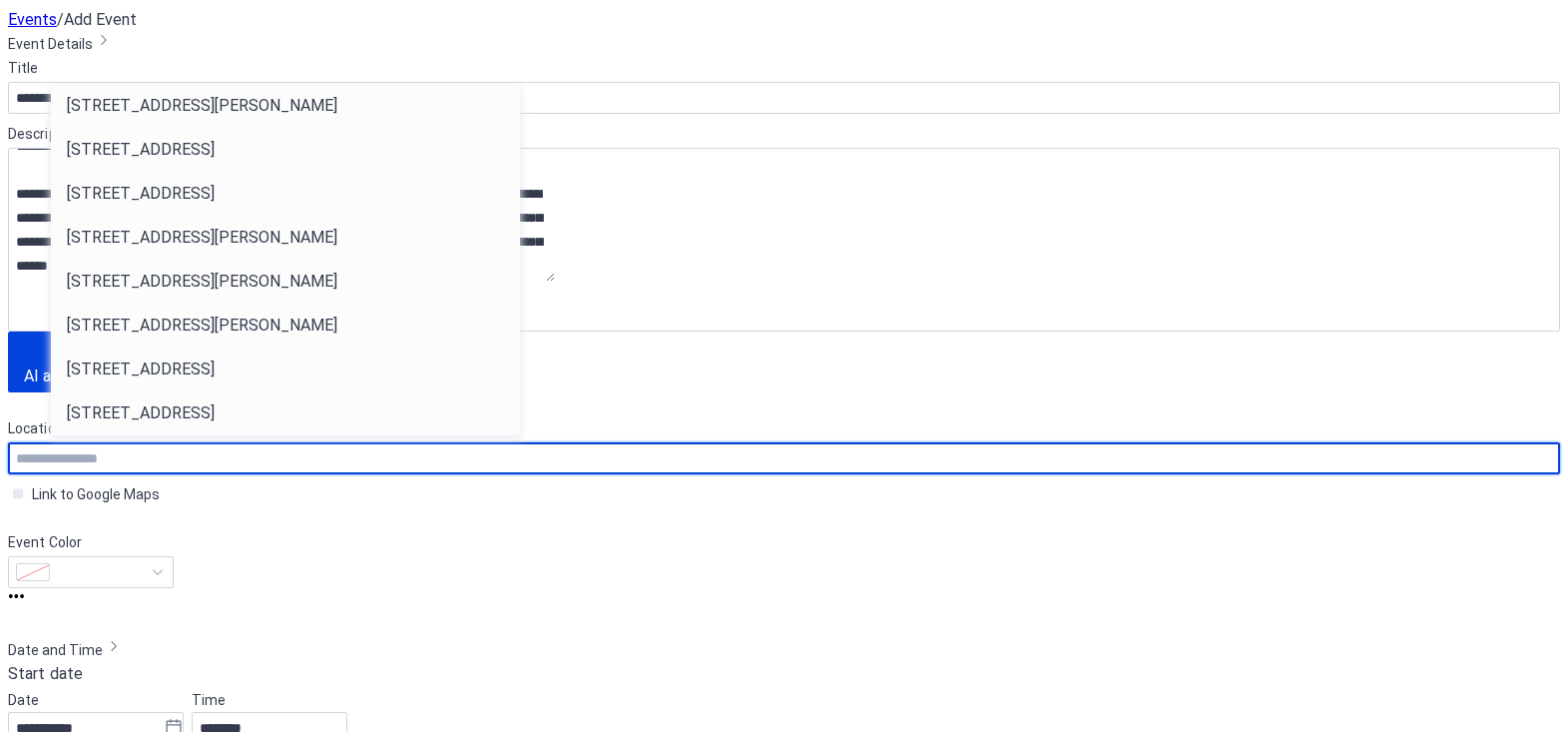 click at bounding box center (784, 458) 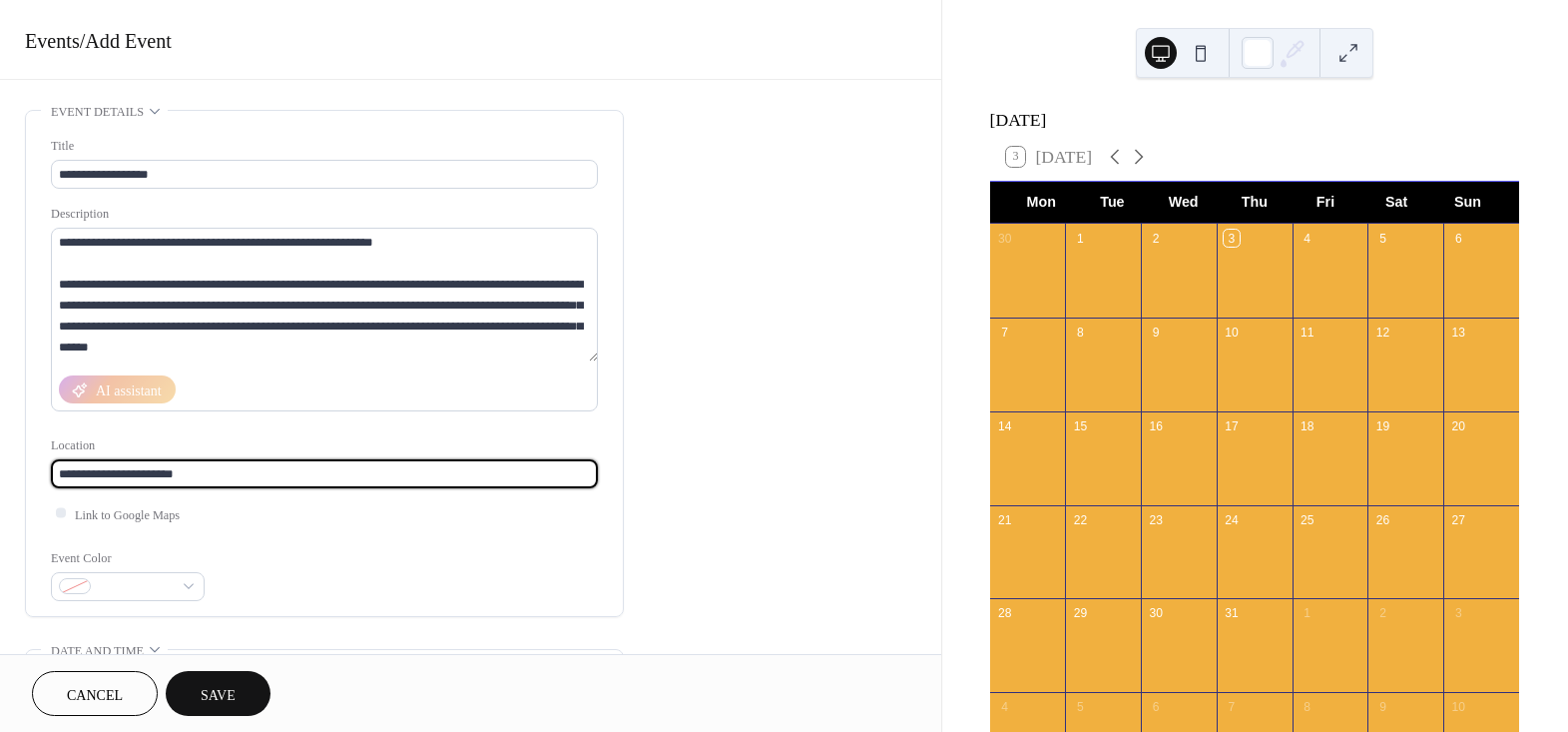 type on "**********" 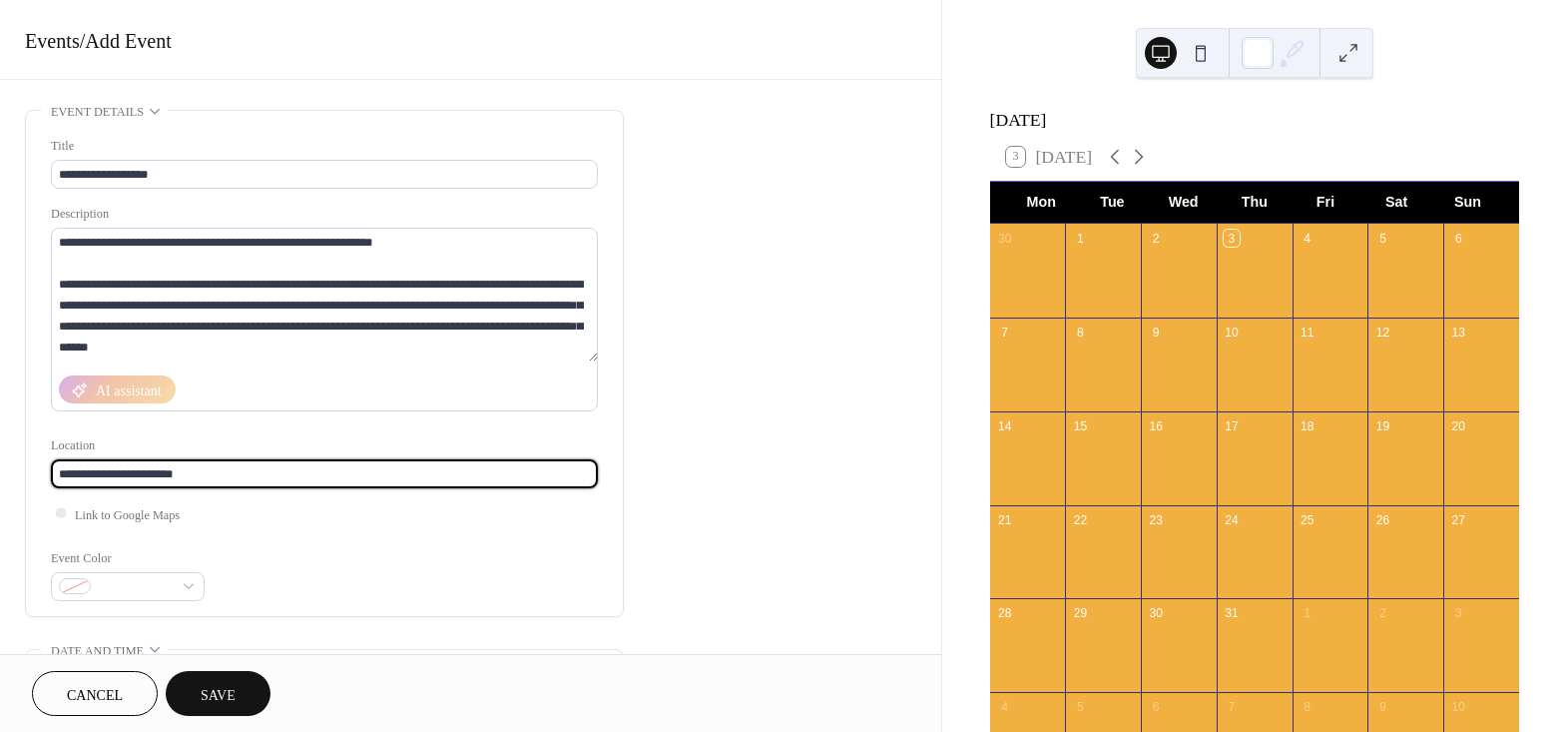 click on "Event Color" at bounding box center (324, 574) 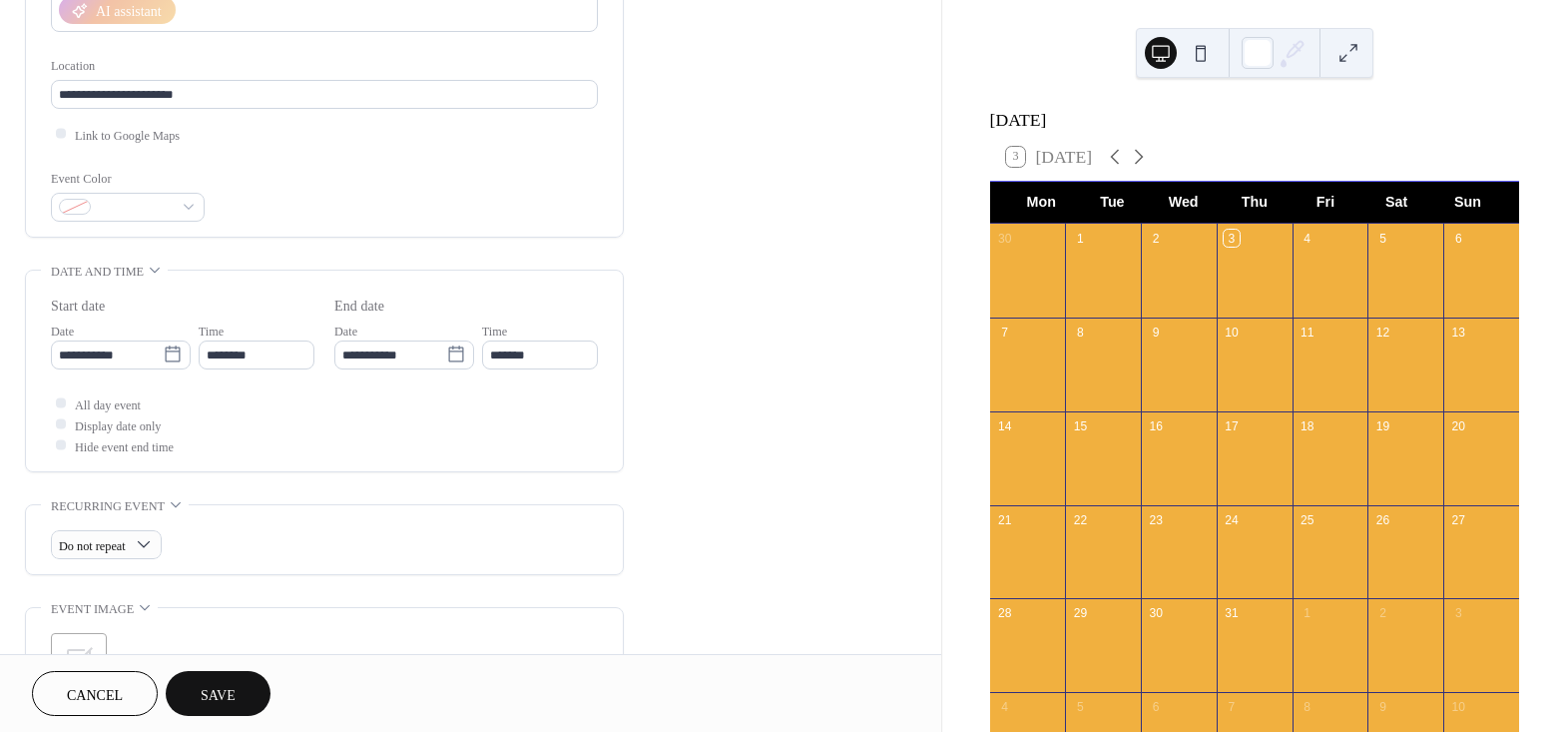 scroll, scrollTop: 453, scrollLeft: 0, axis: vertical 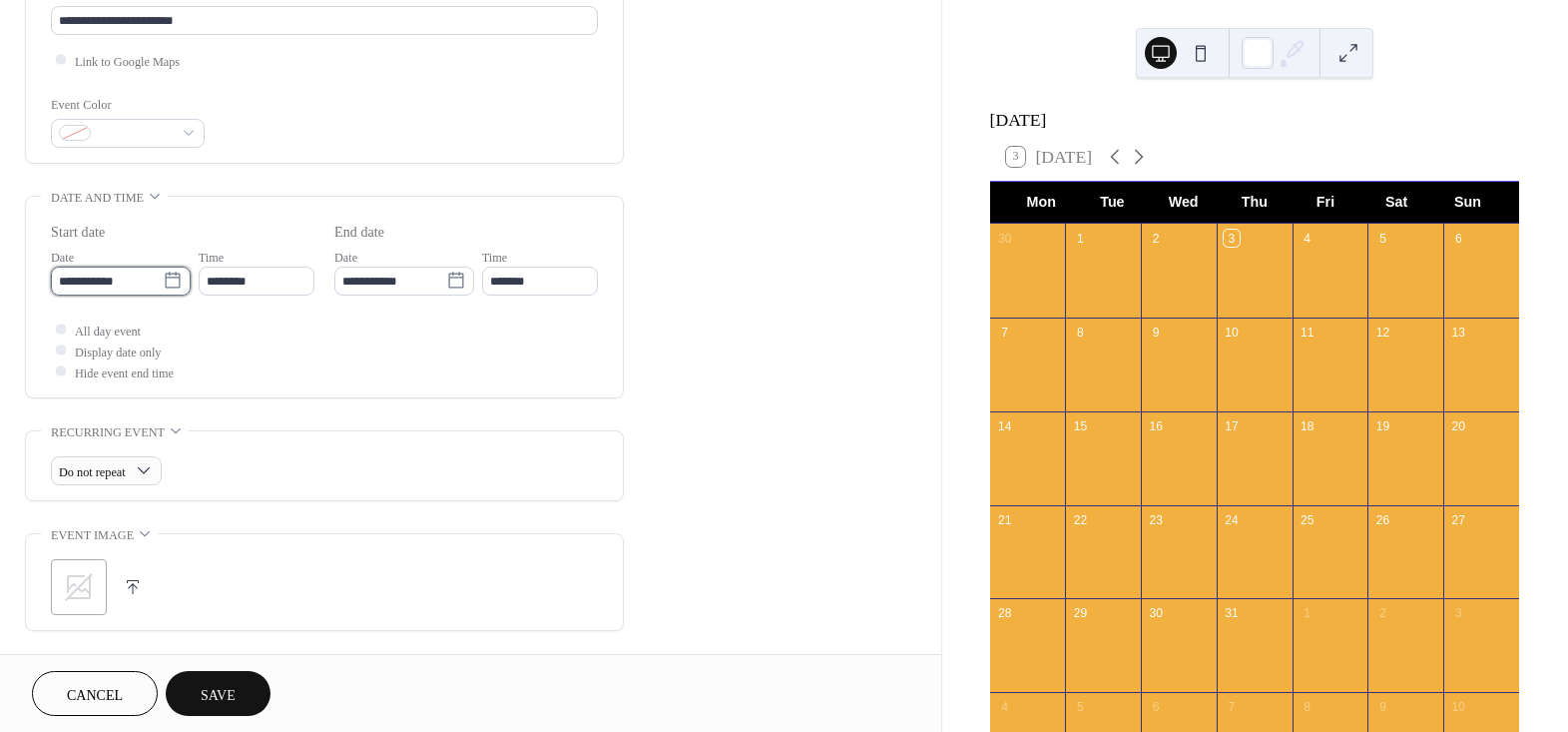 click on "**********" at bounding box center [107, 281] 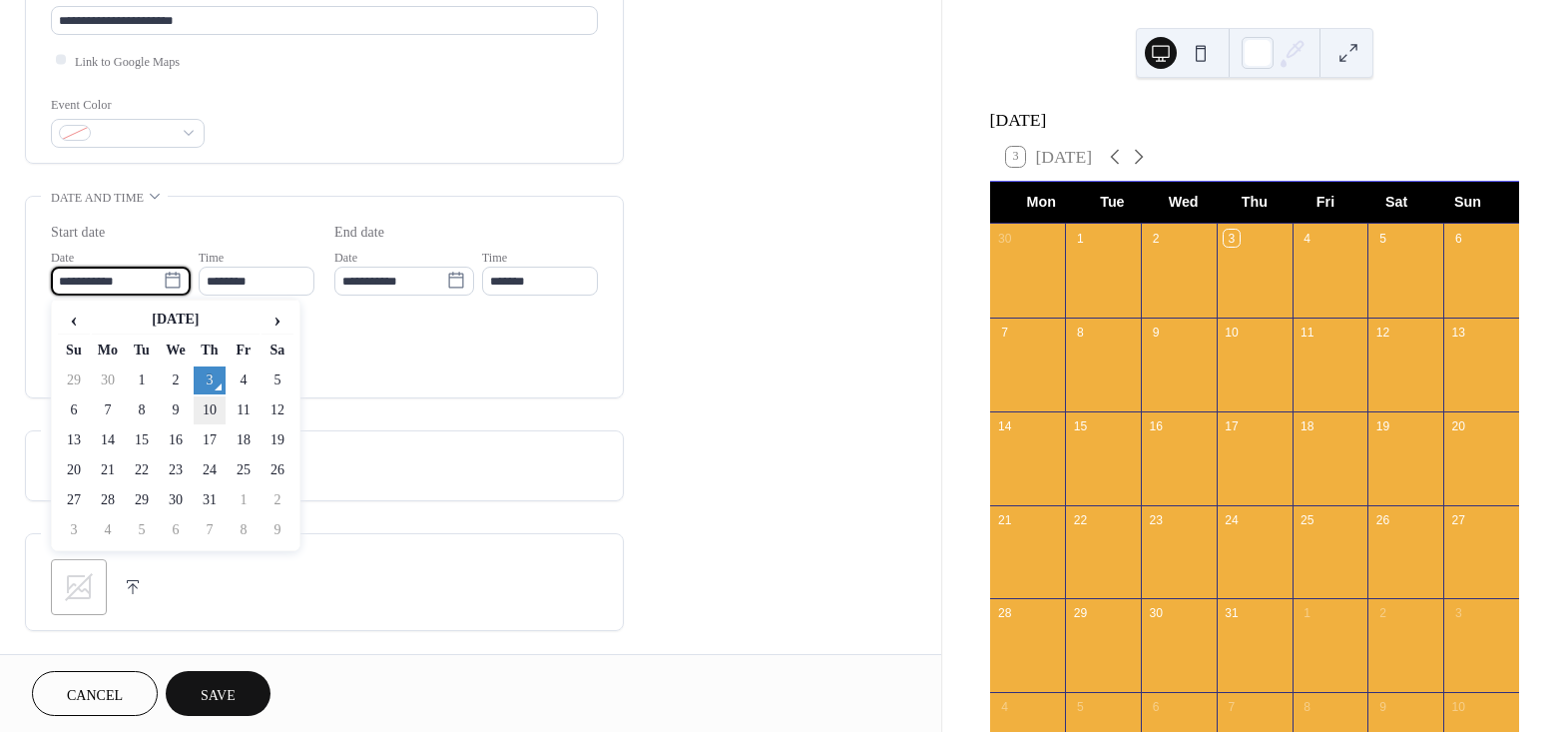 click on "10" at bounding box center [210, 410] 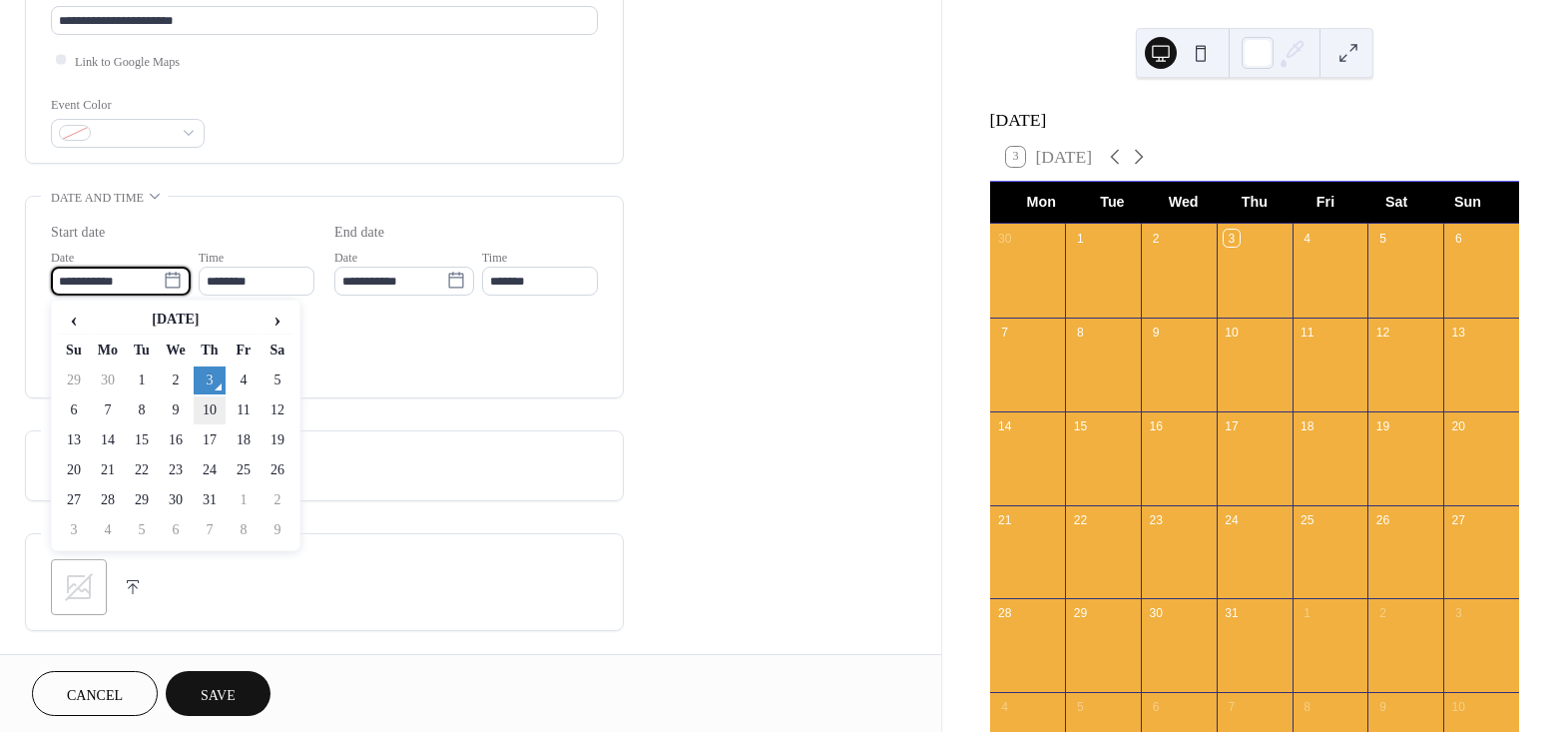 type on "**********" 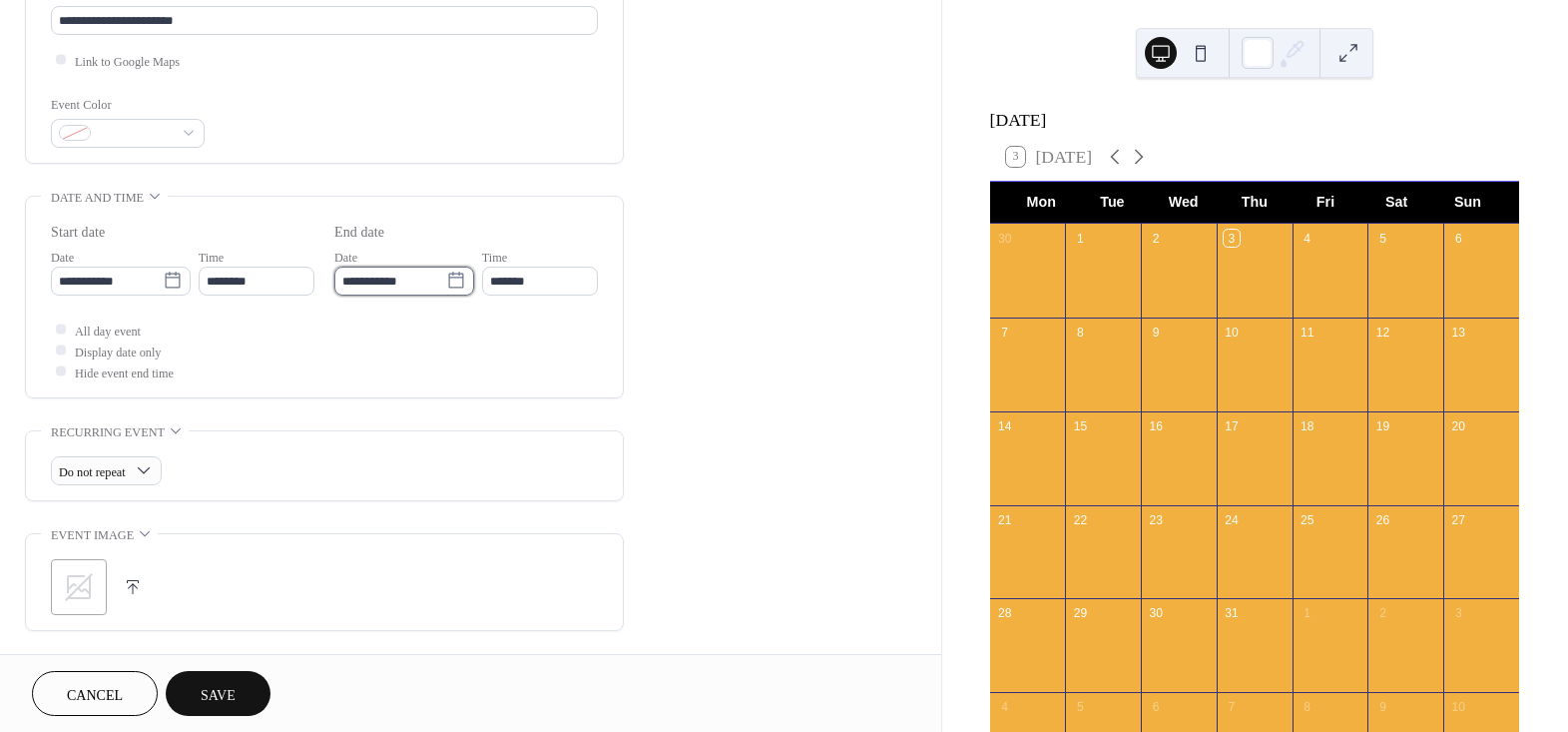 click on "**********" at bounding box center [390, 281] 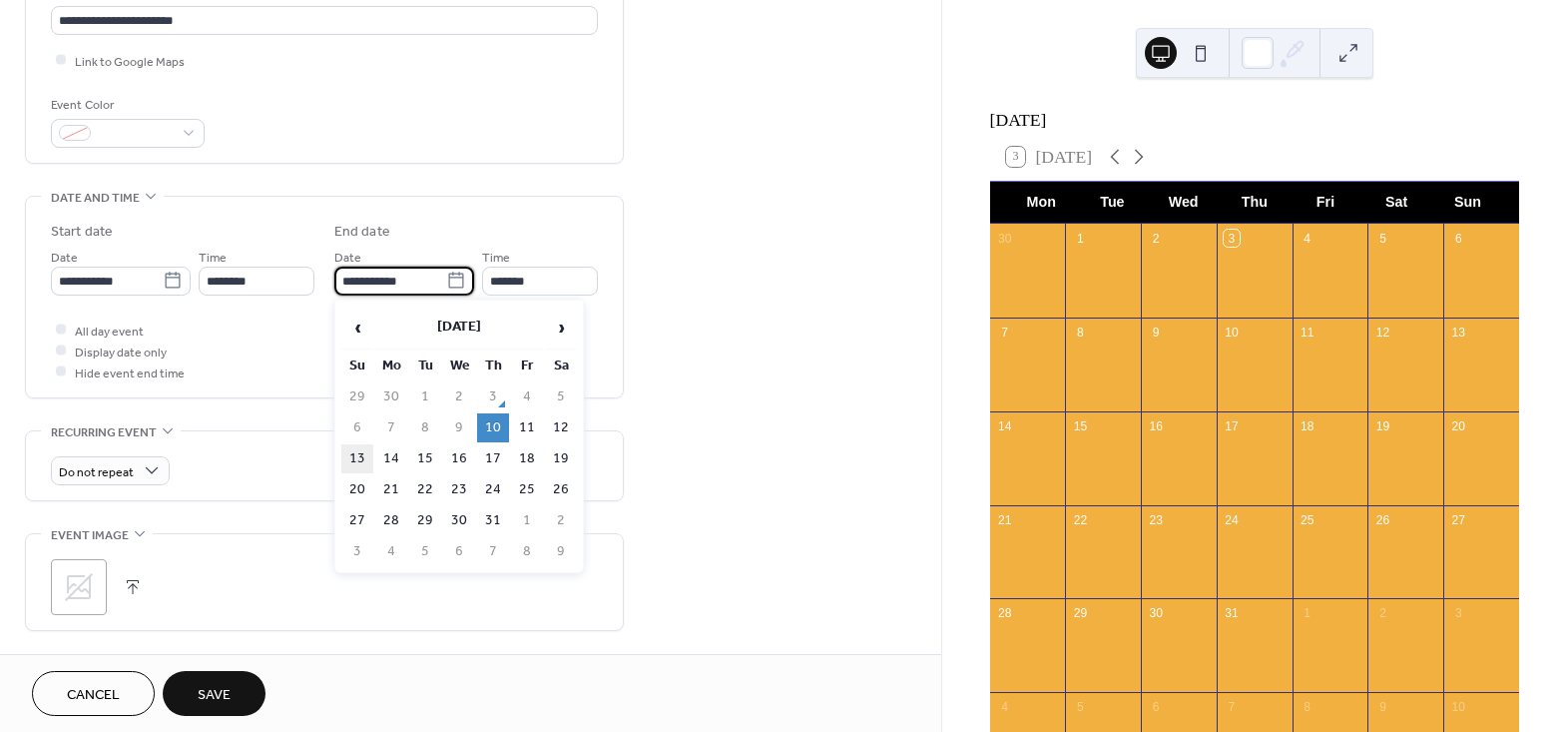click on "13" at bounding box center (357, 458) 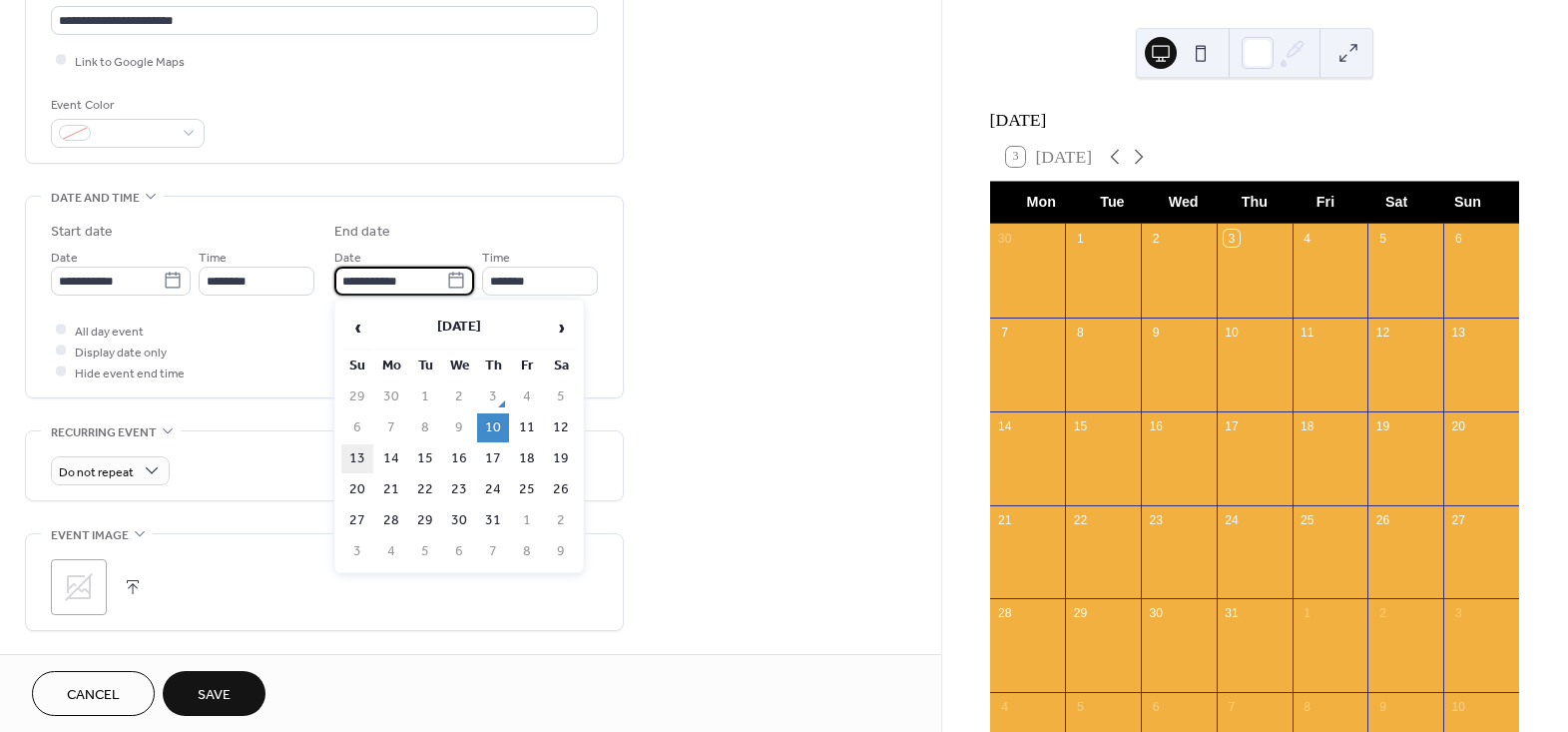 type on "**********" 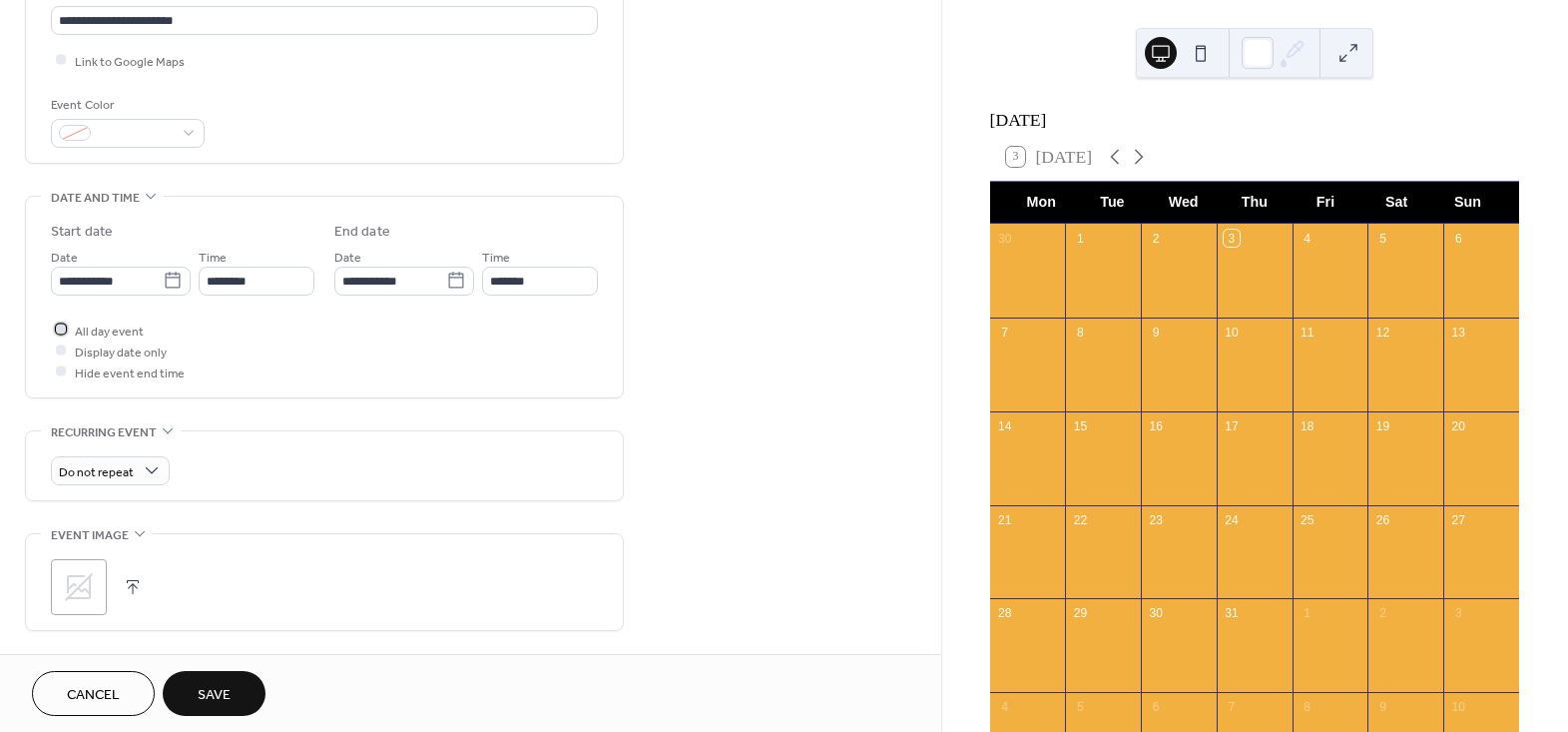 click on "All day event" at bounding box center [109, 331] 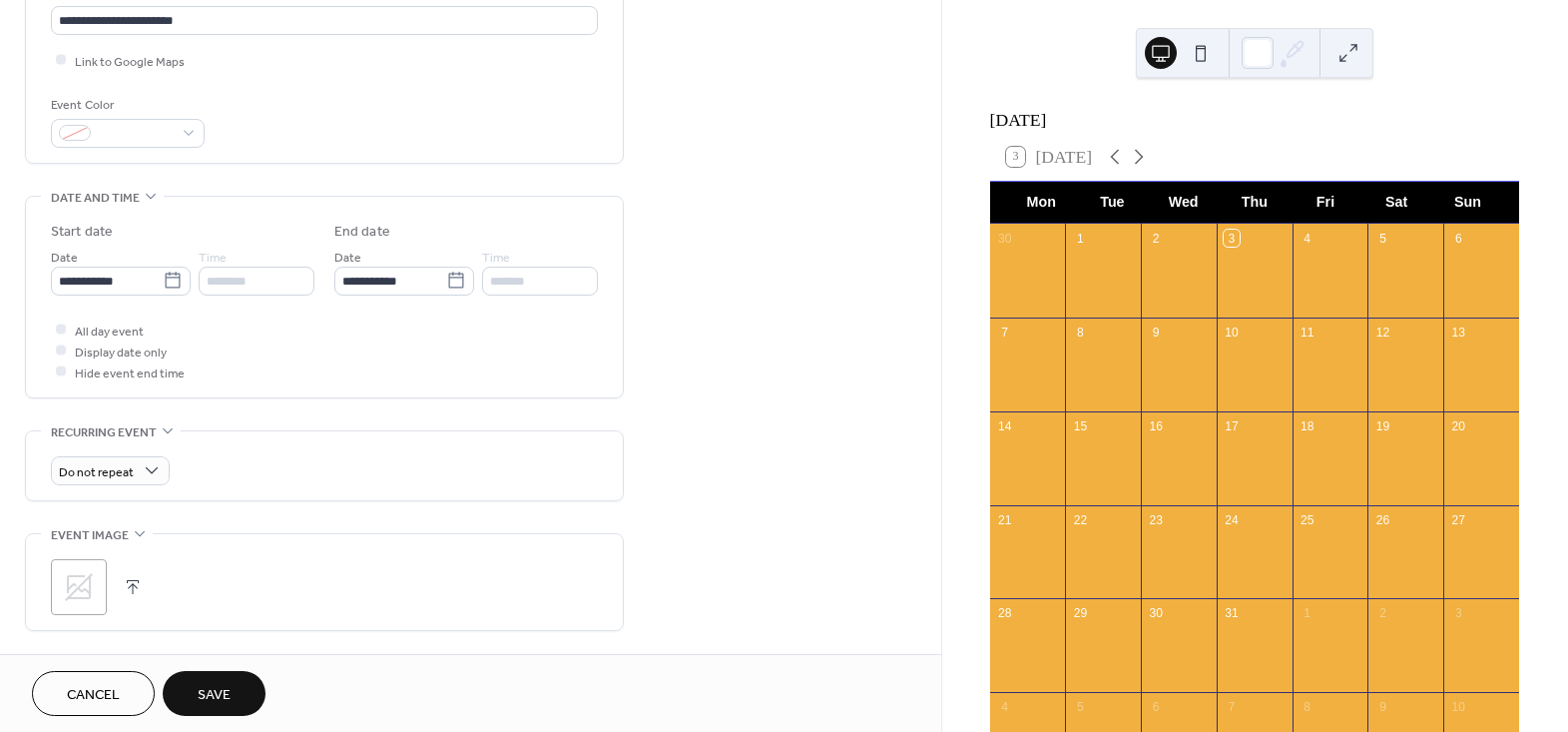 click on "Save" at bounding box center [214, 695] 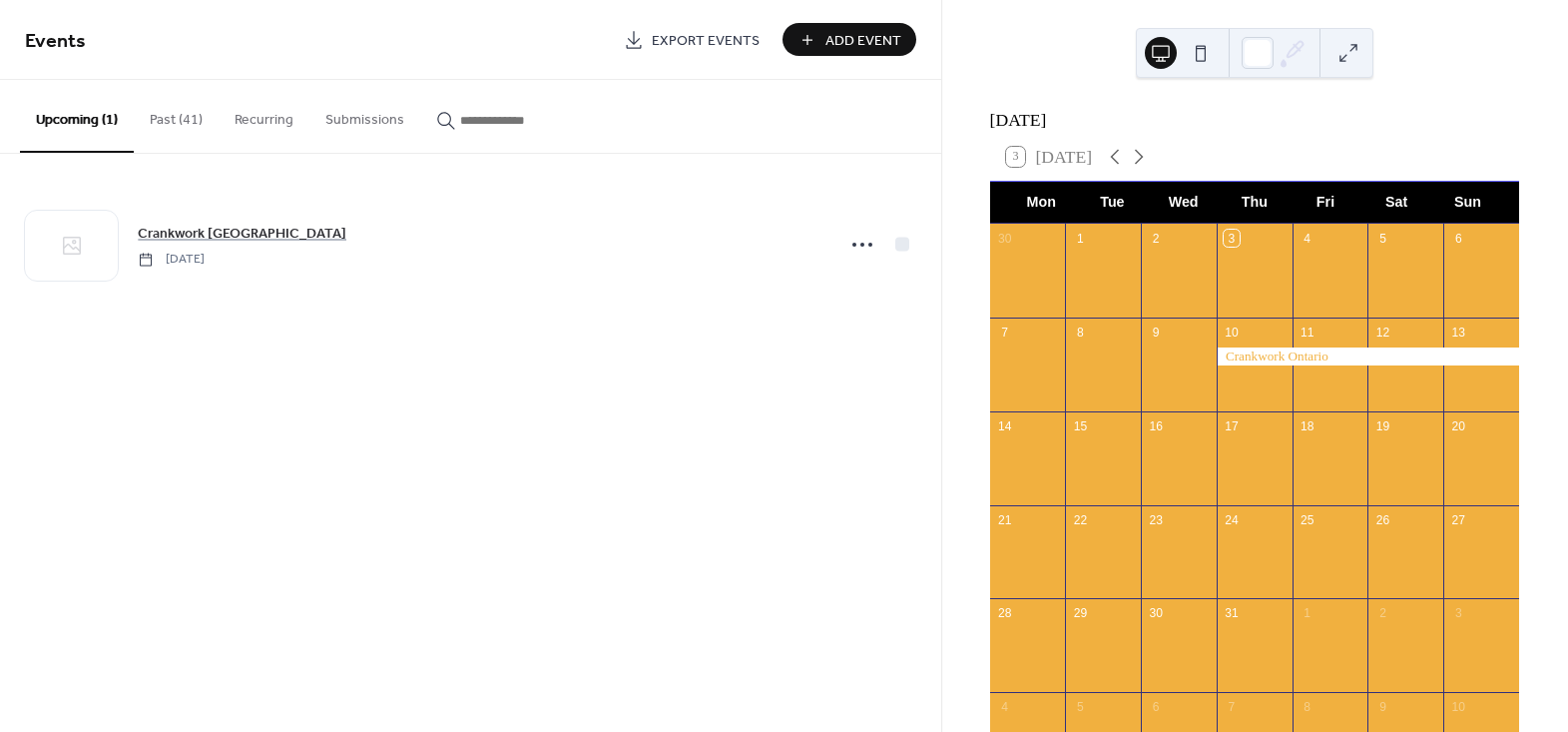 click on "Add Event" at bounding box center [849, 39] 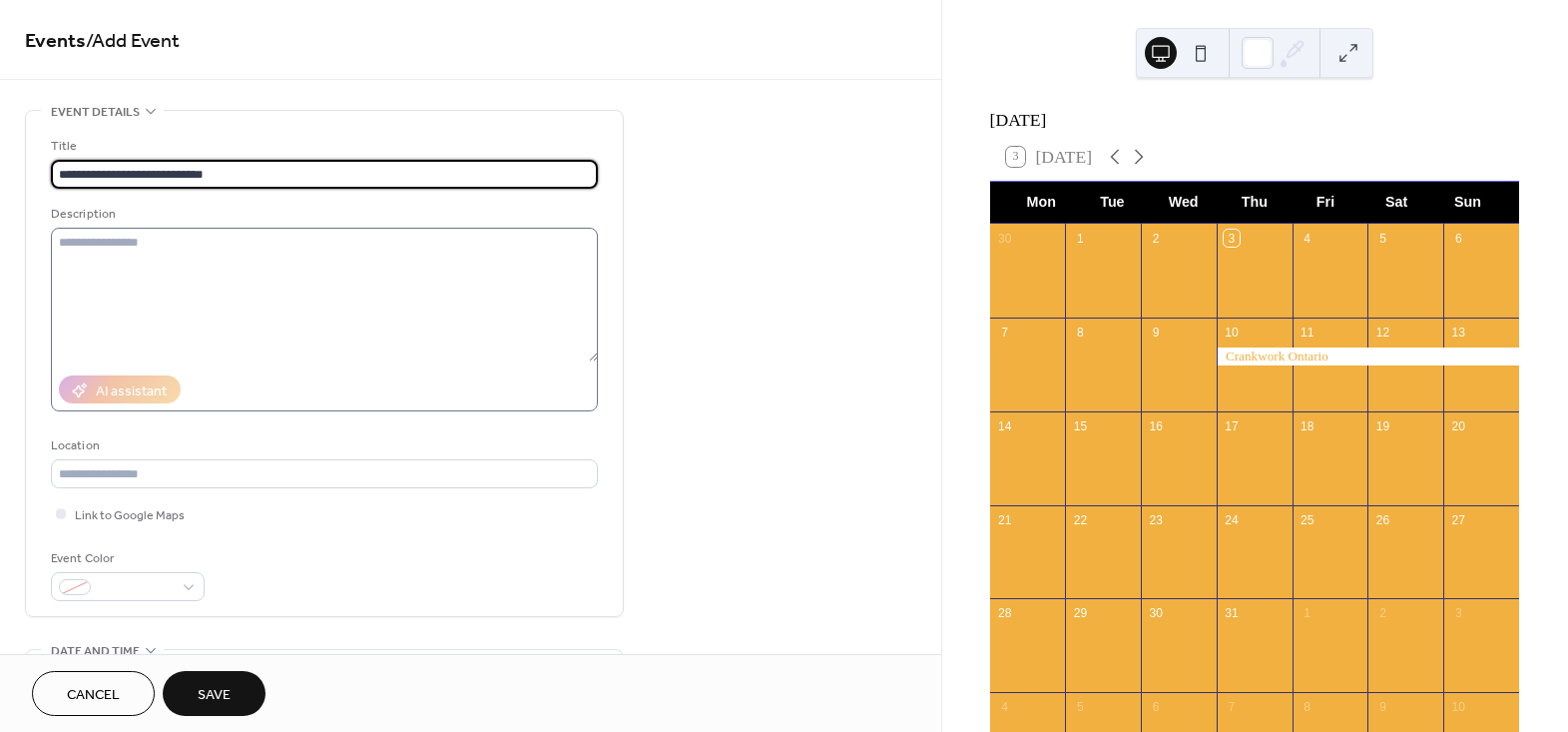 type on "**********" 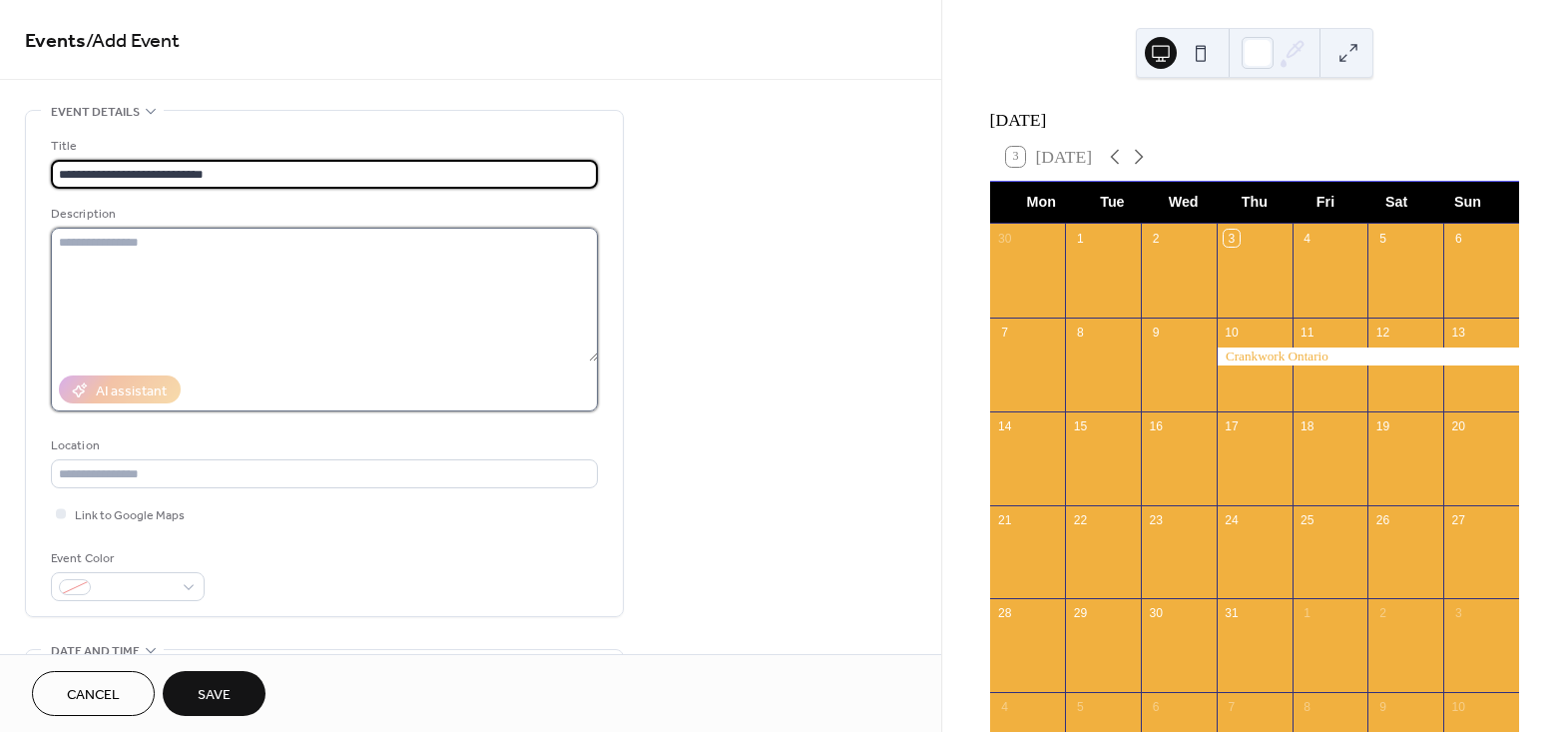 click at bounding box center (324, 295) 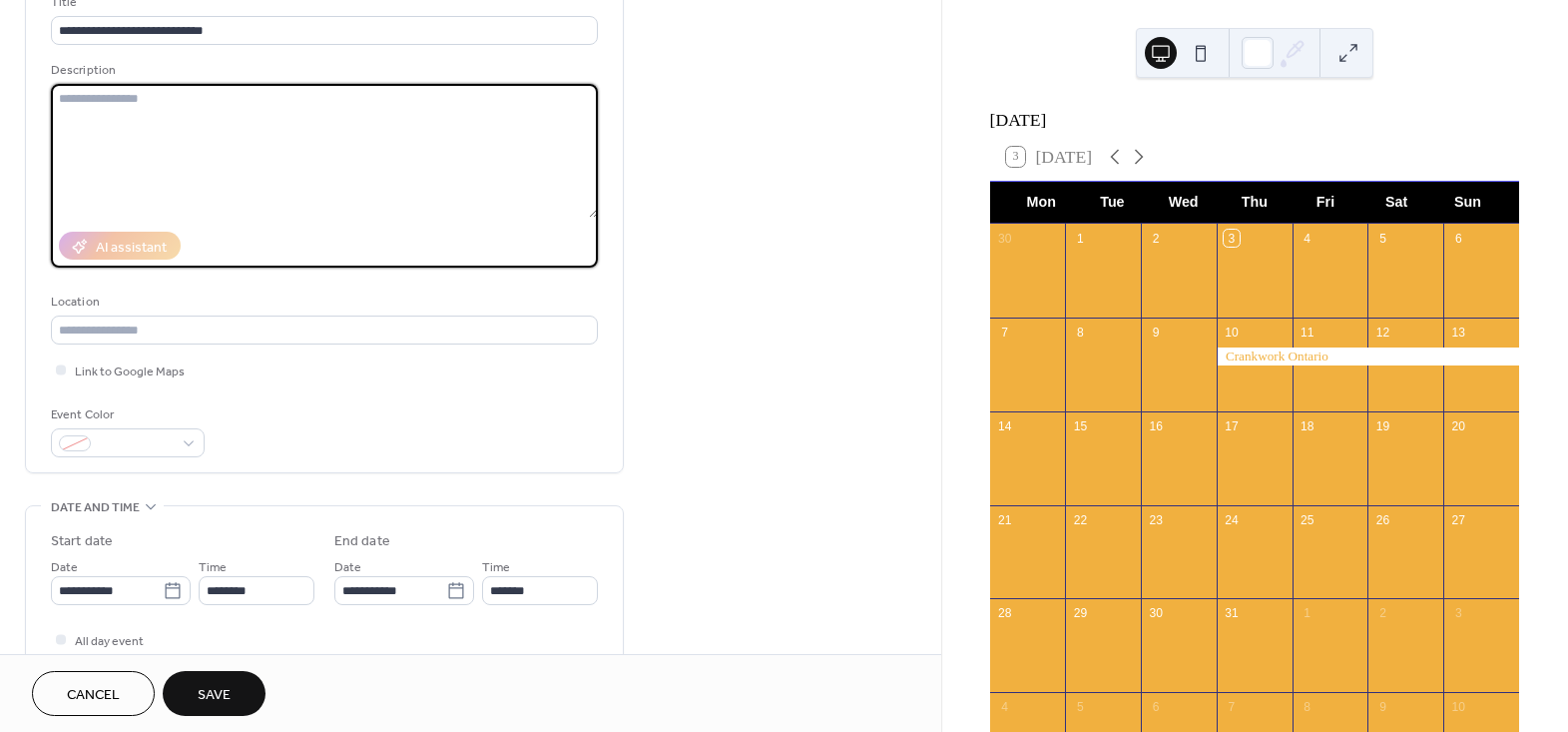 scroll, scrollTop: 272, scrollLeft: 0, axis: vertical 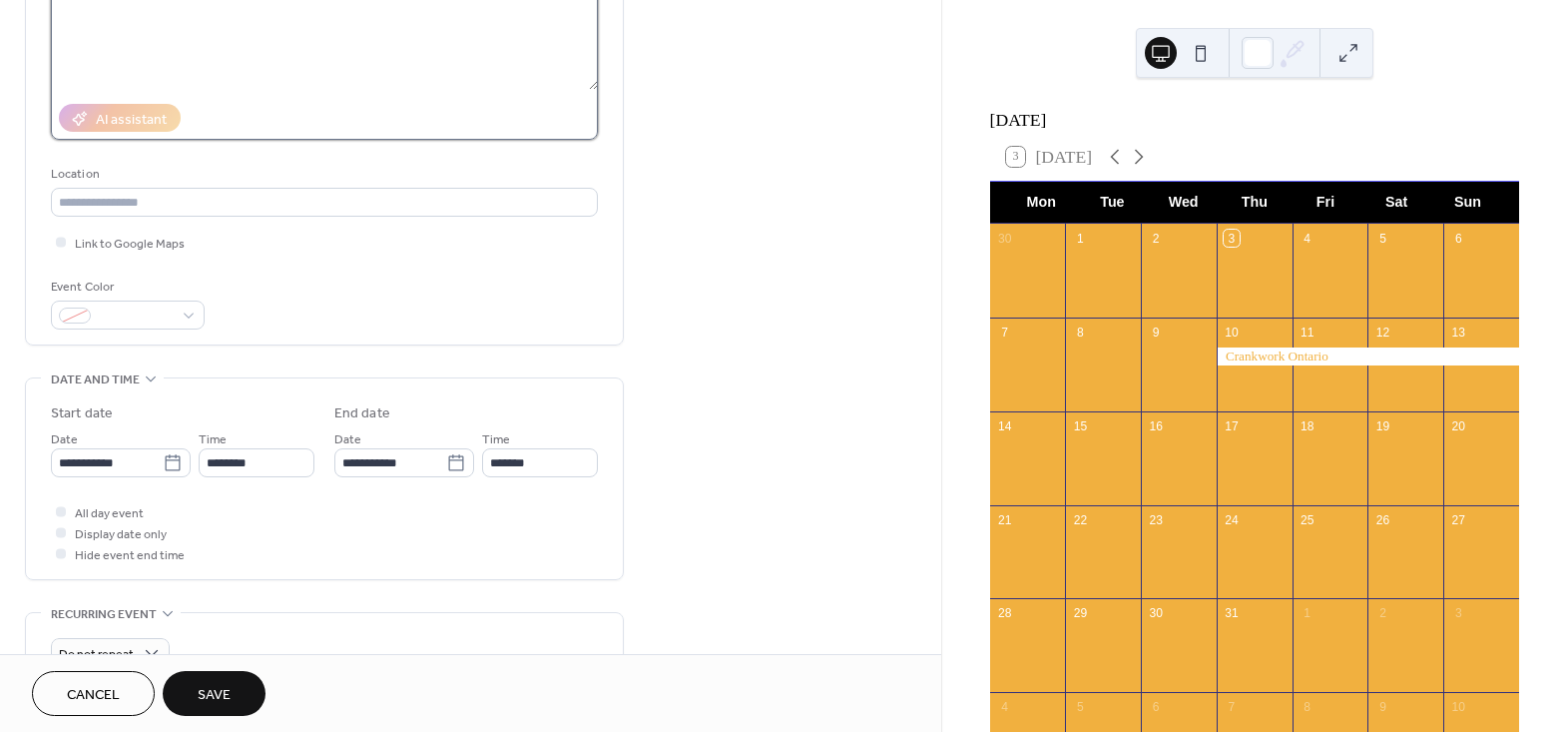 click at bounding box center [324, 23] 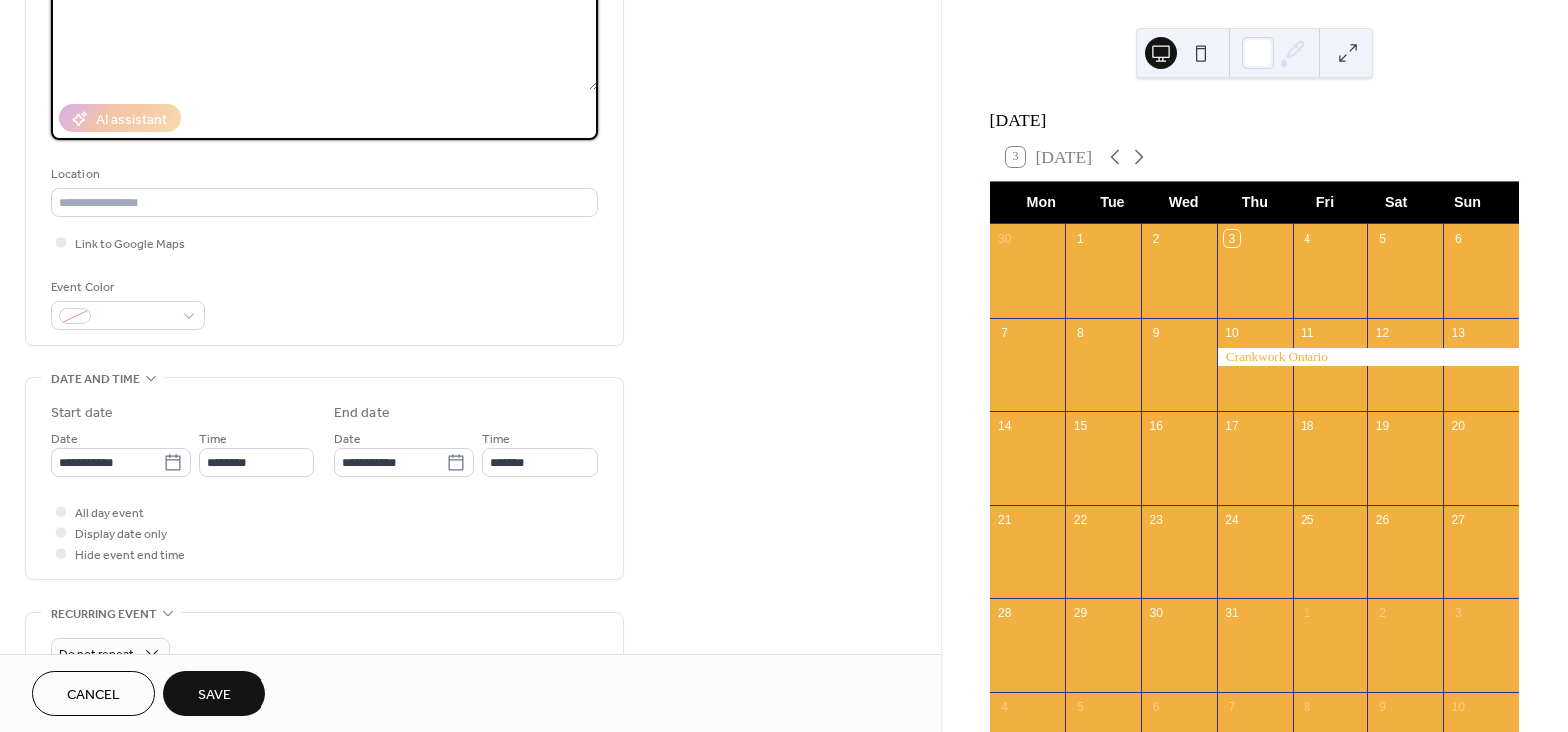 paste on "**********" 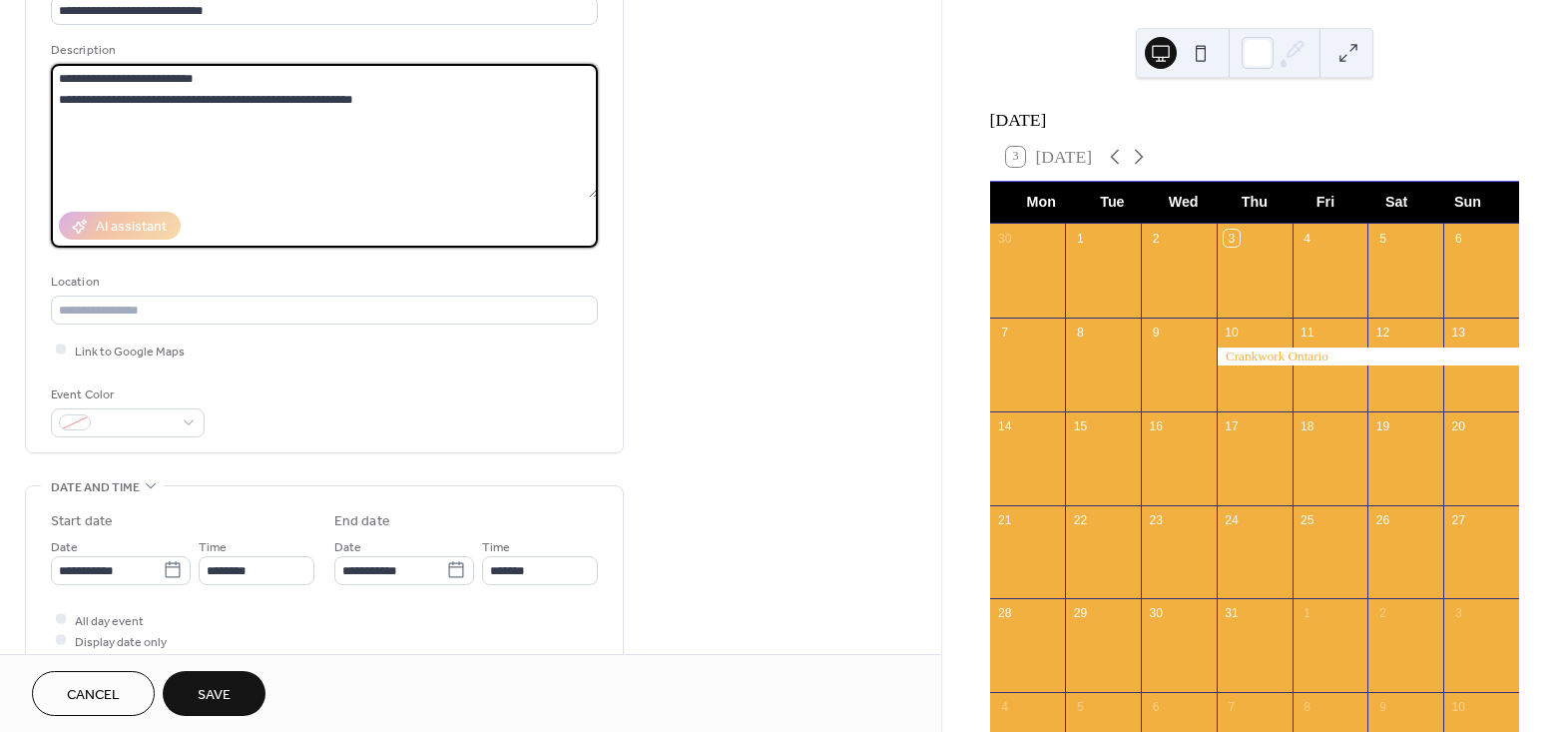 scroll, scrollTop: 160, scrollLeft: 0, axis: vertical 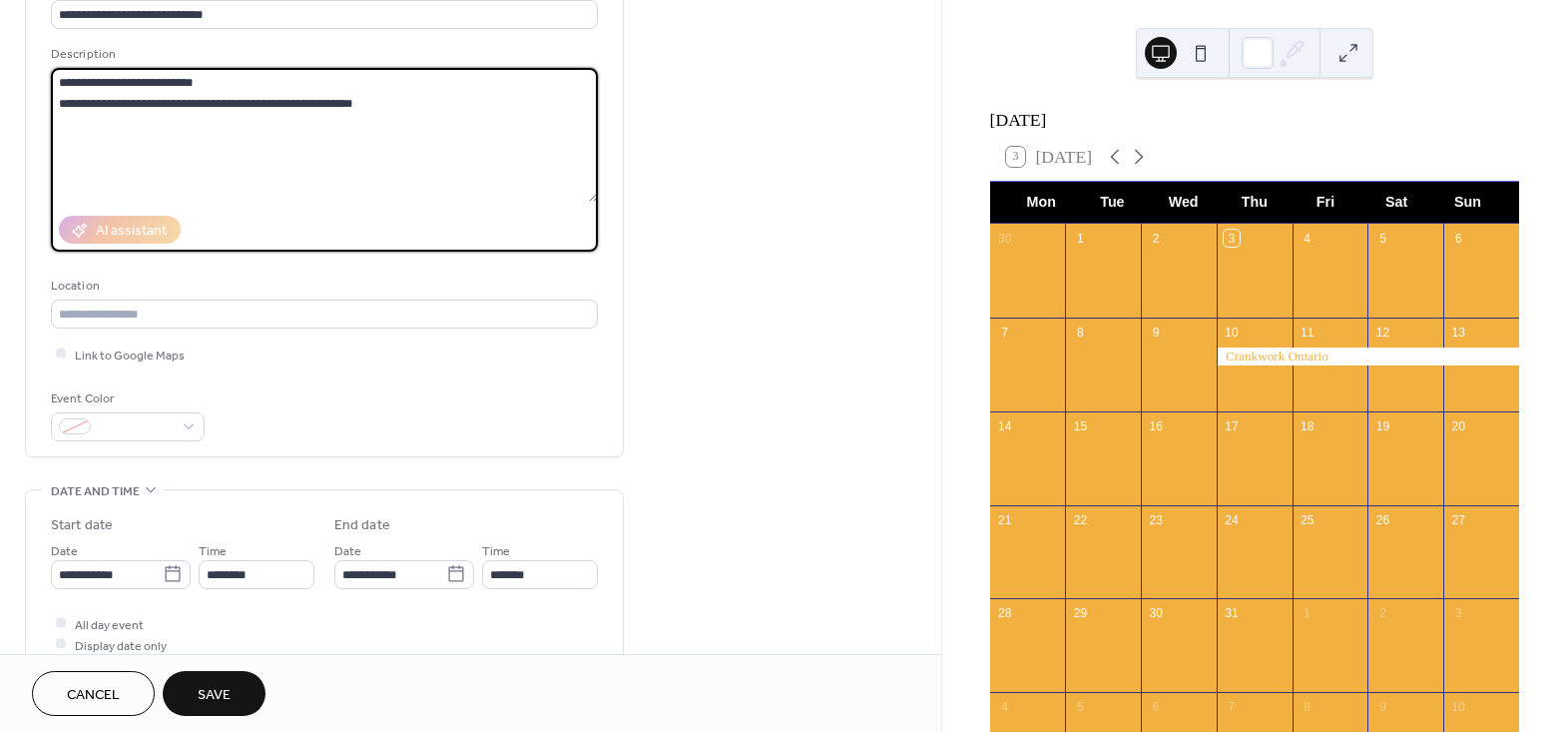 drag, startPoint x: 364, startPoint y: 101, endPoint x: 30, endPoint y: 102, distance: 334.0015 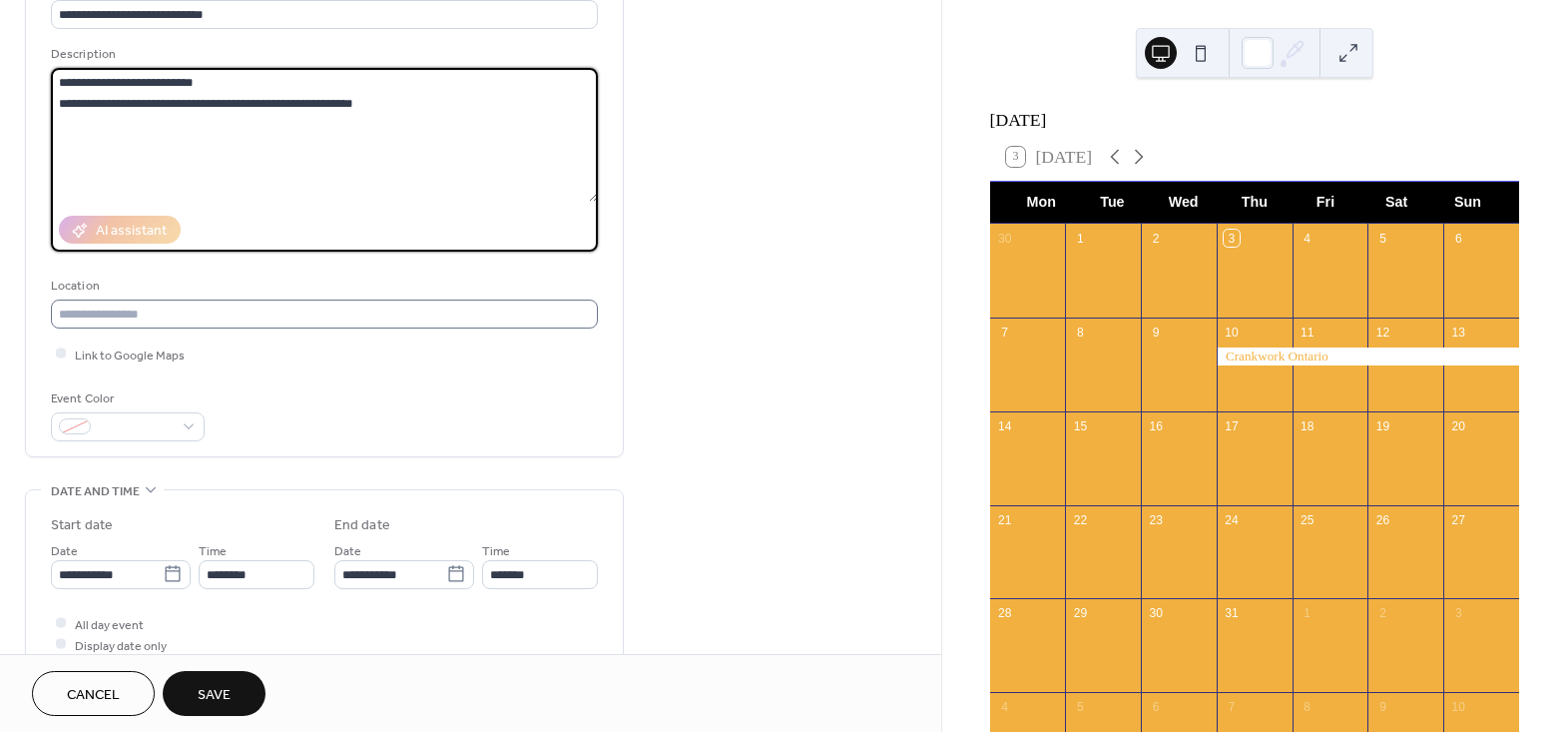 type on "**********" 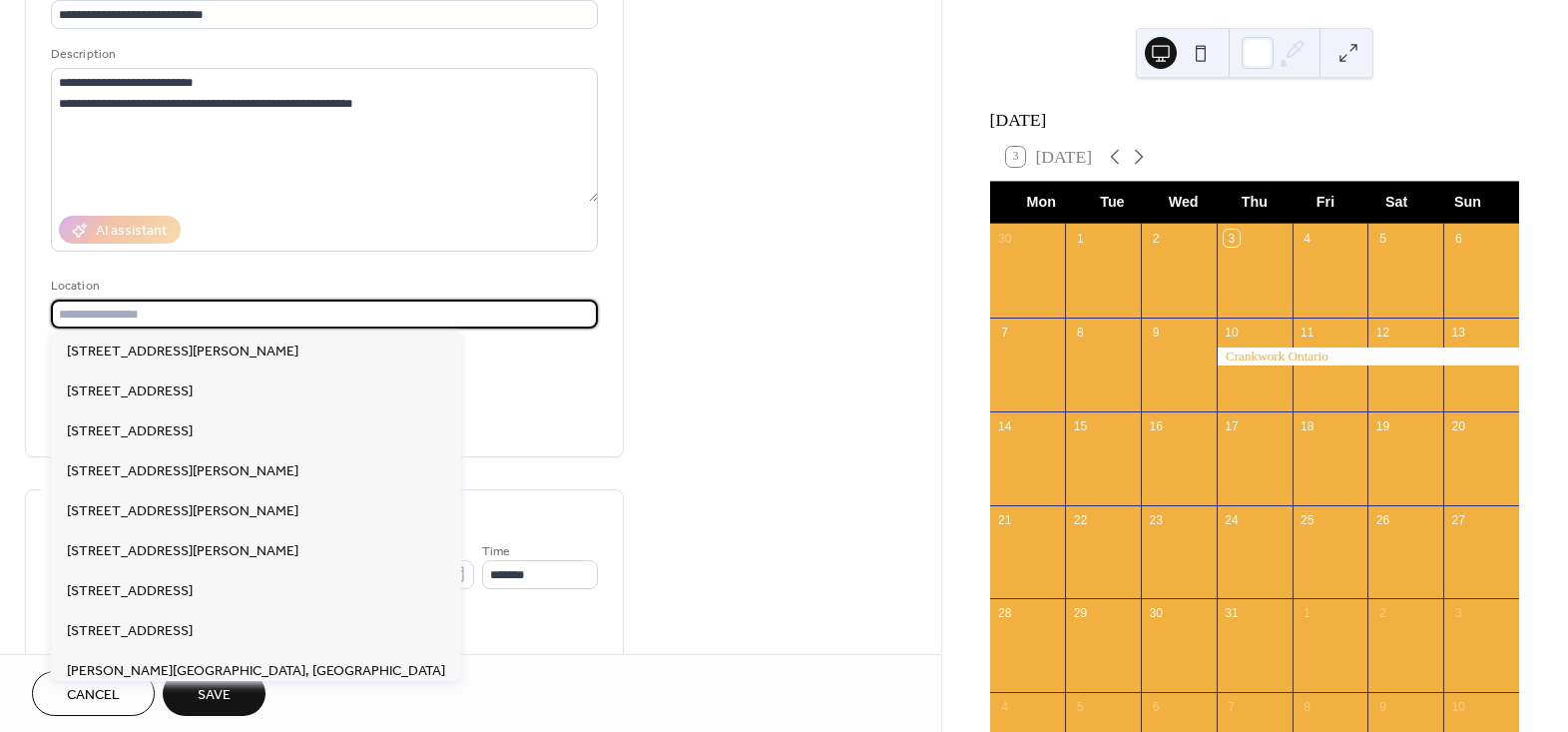 click at bounding box center [324, 314] 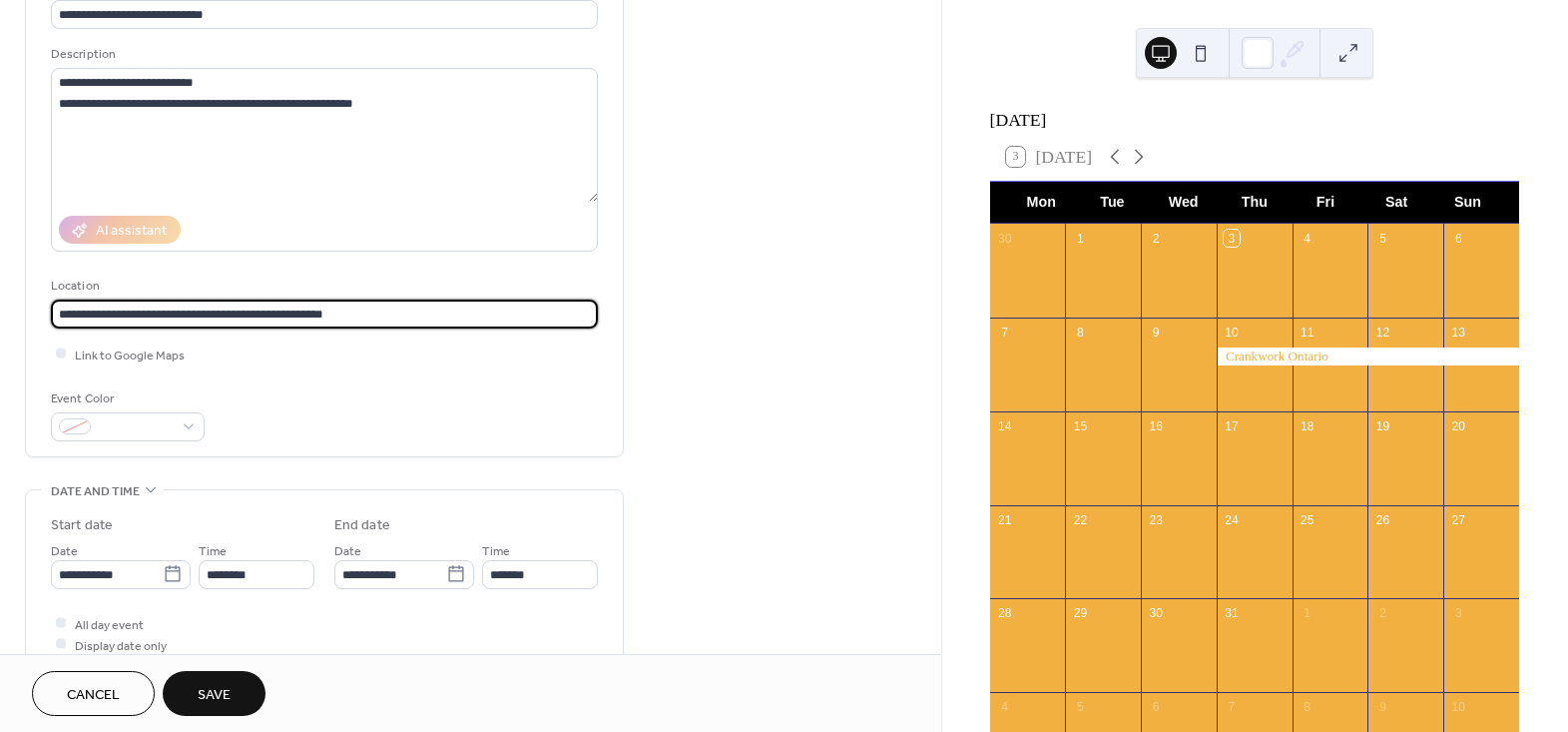 type on "**********" 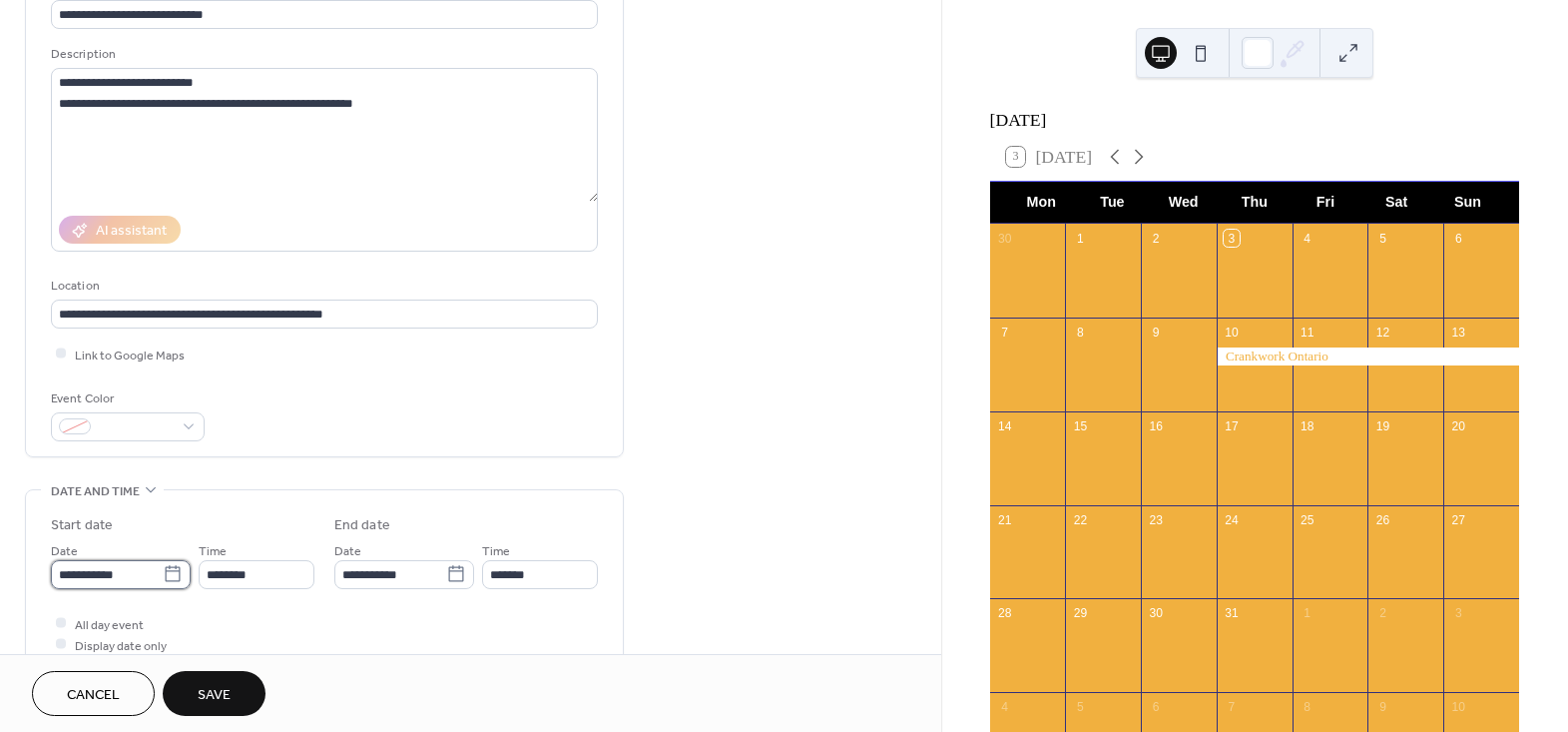 click on "**********" at bounding box center (107, 574) 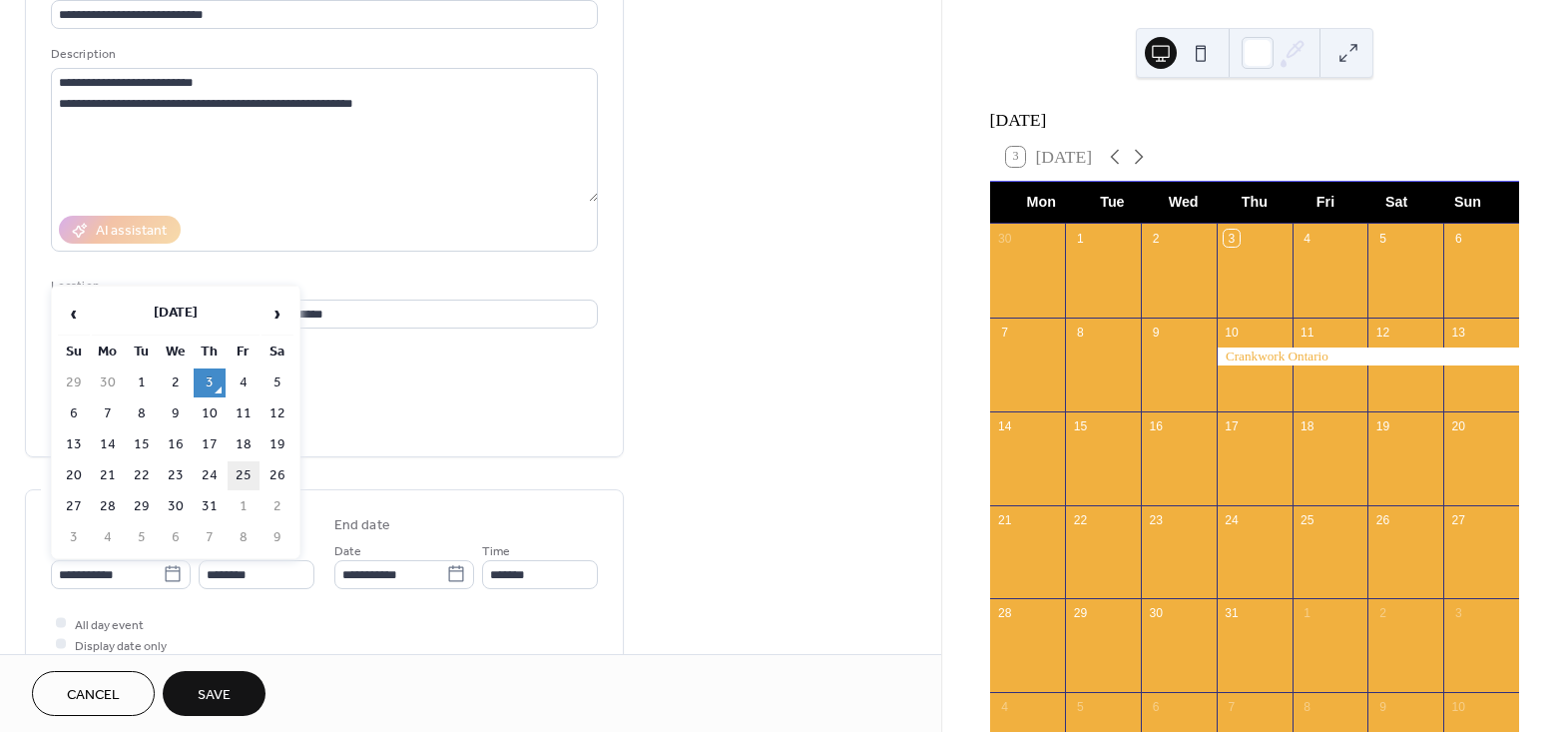 click on "25" at bounding box center (244, 475) 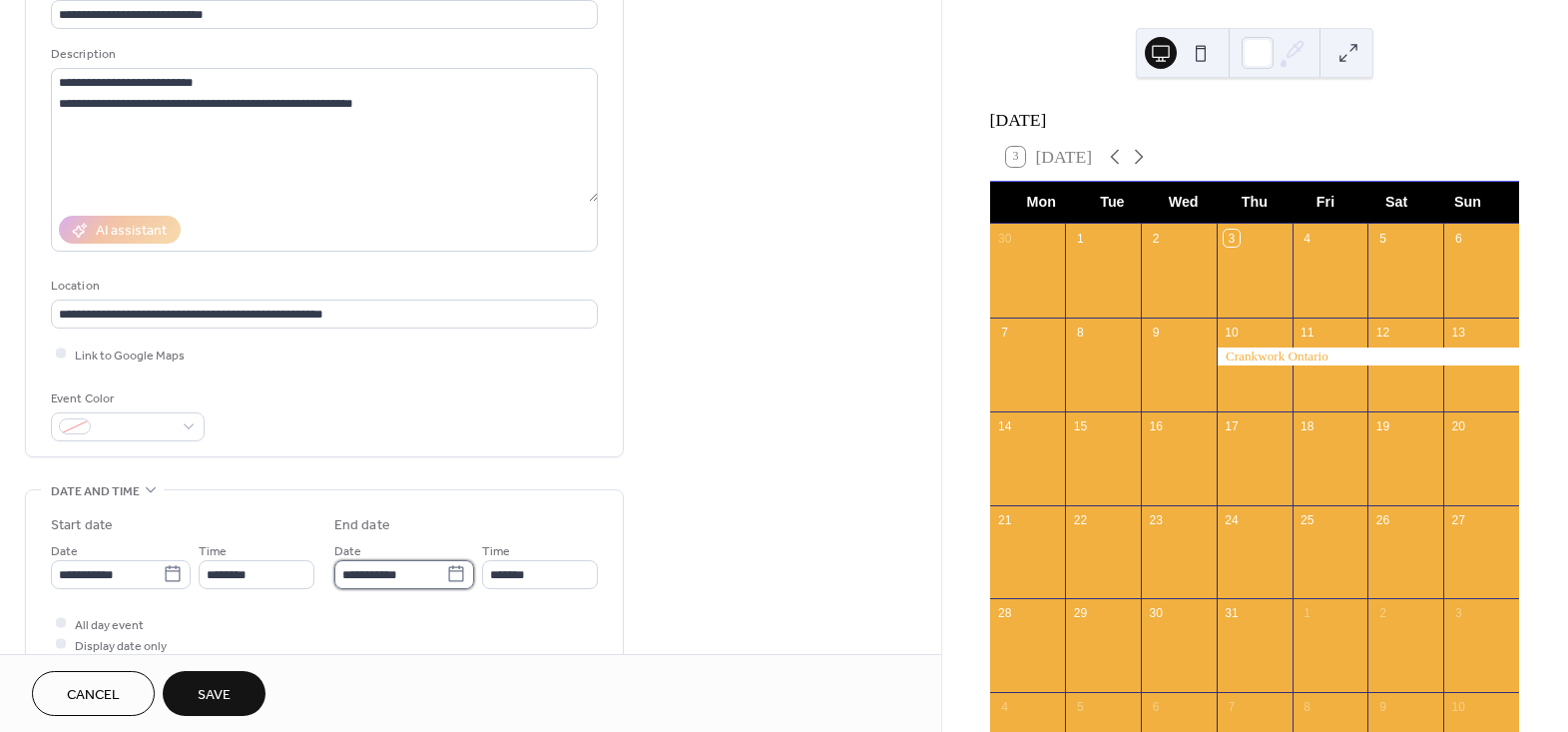 click on "**********" at bounding box center (390, 574) 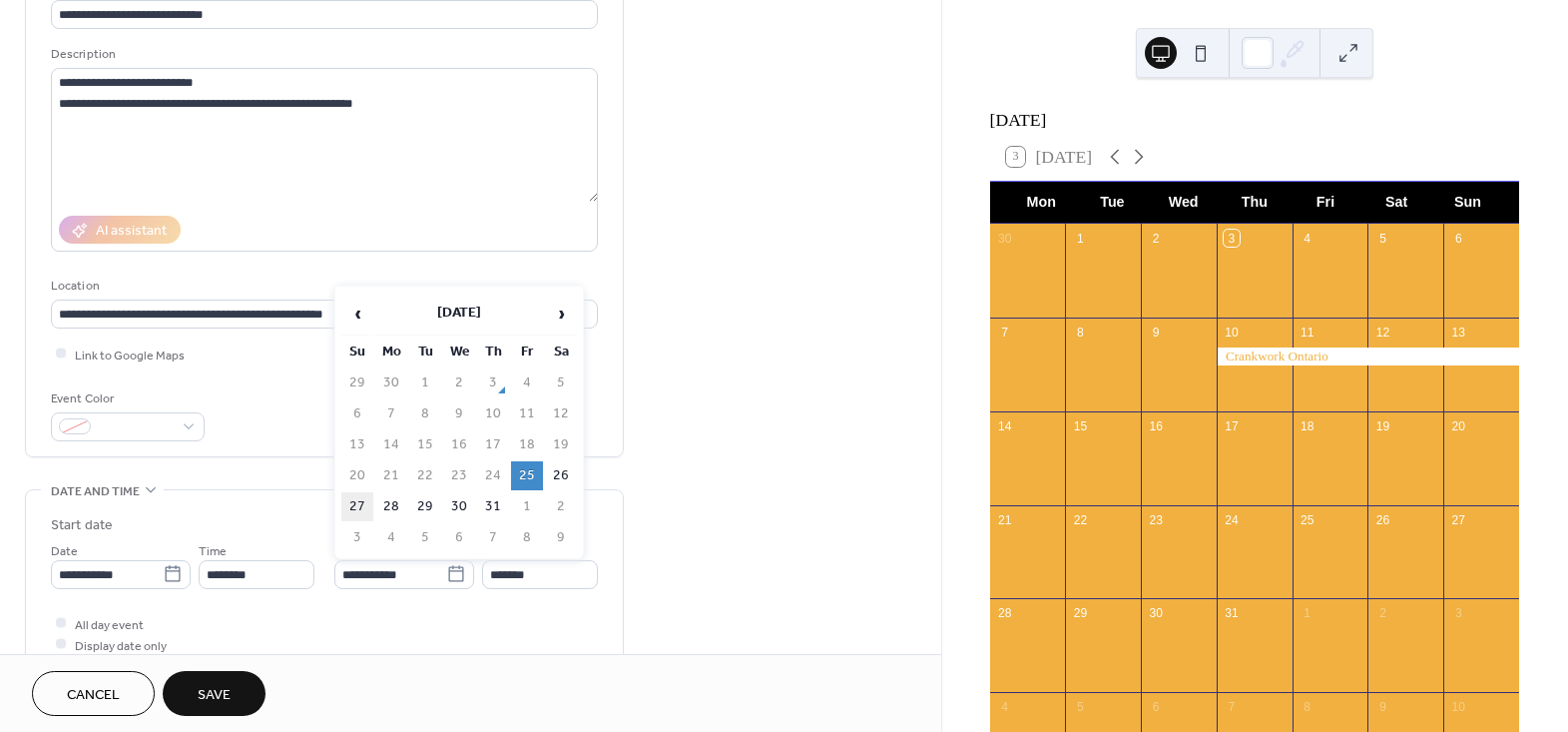 click on "27" at bounding box center (357, 506) 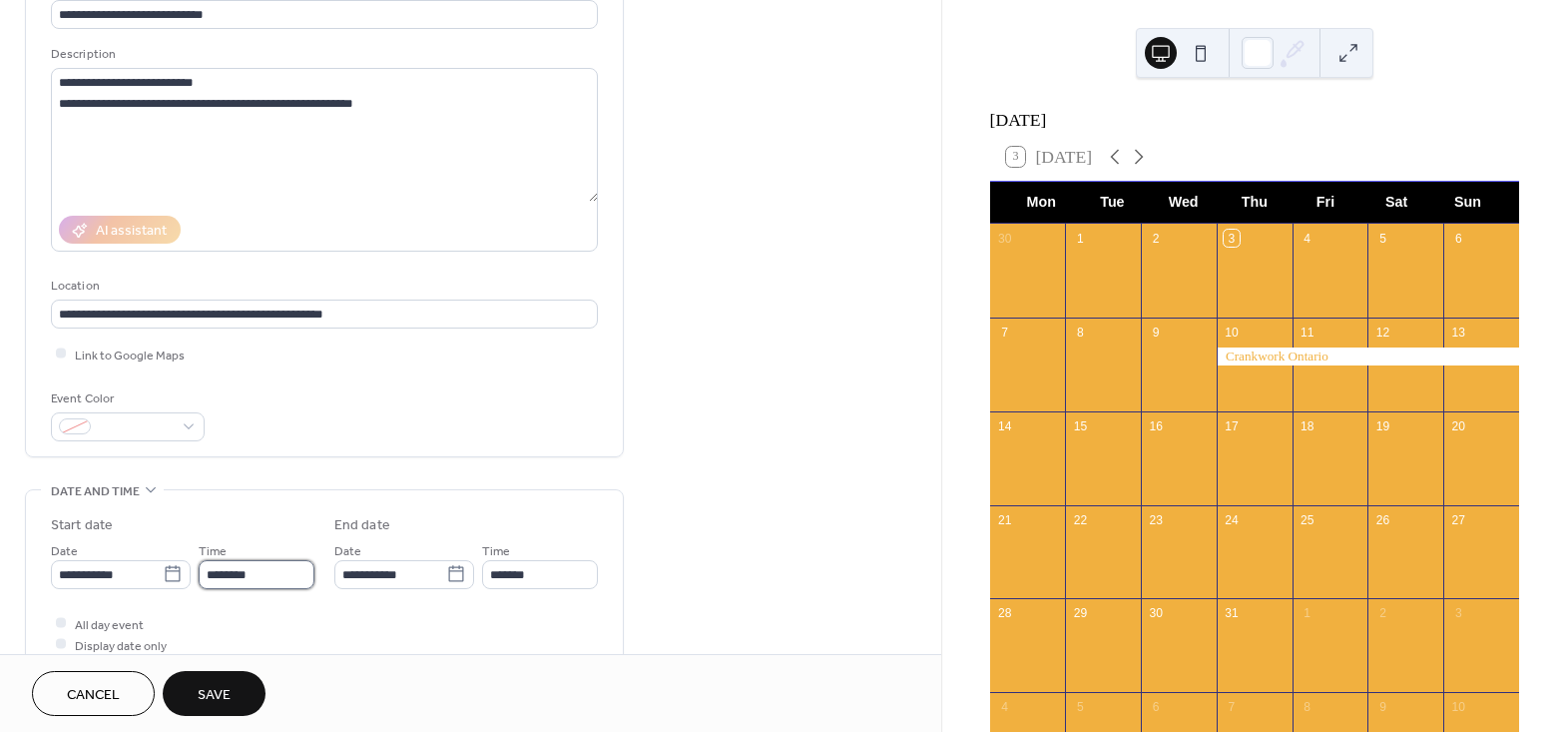 click on "********" at bounding box center [257, 574] 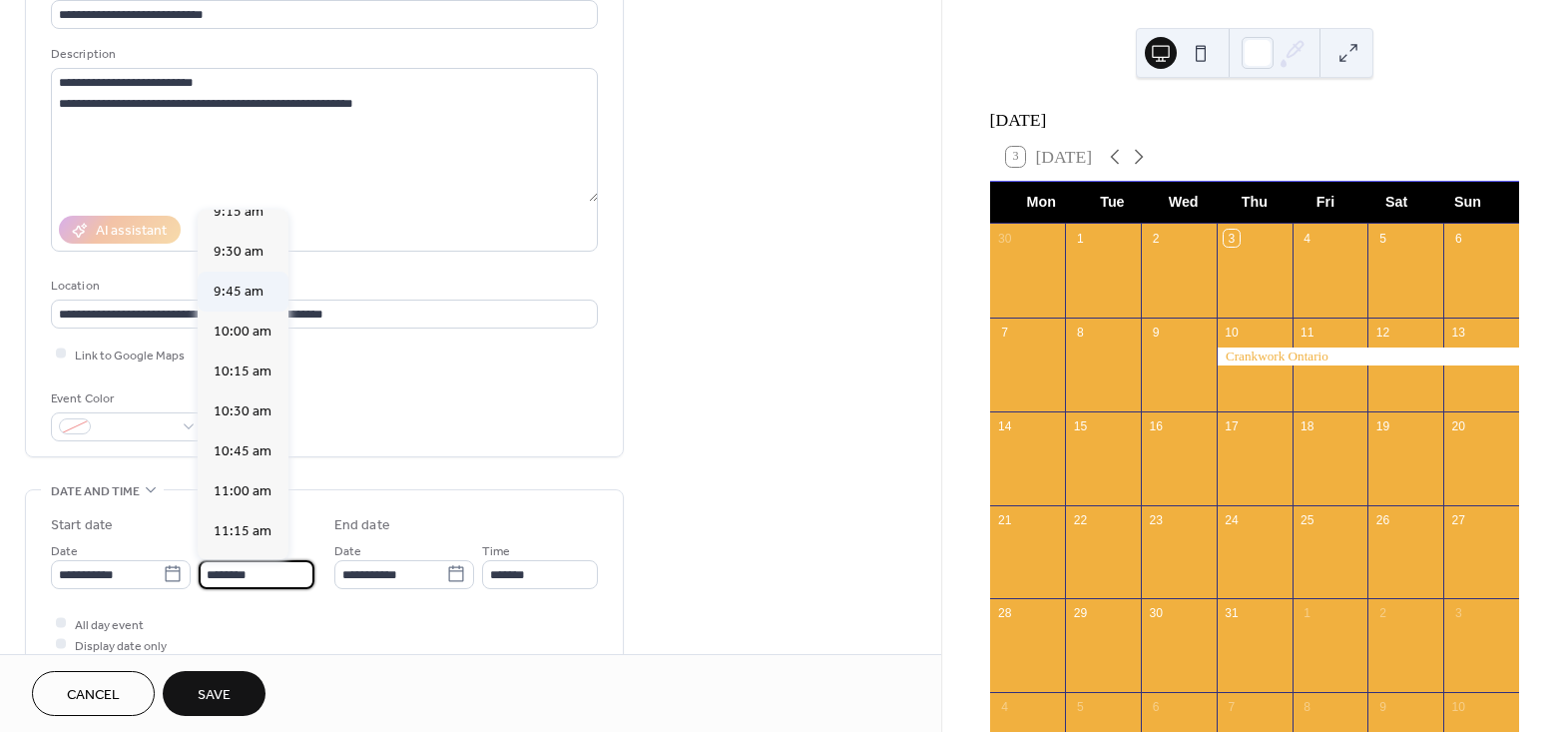 scroll, scrollTop: 1493, scrollLeft: 0, axis: vertical 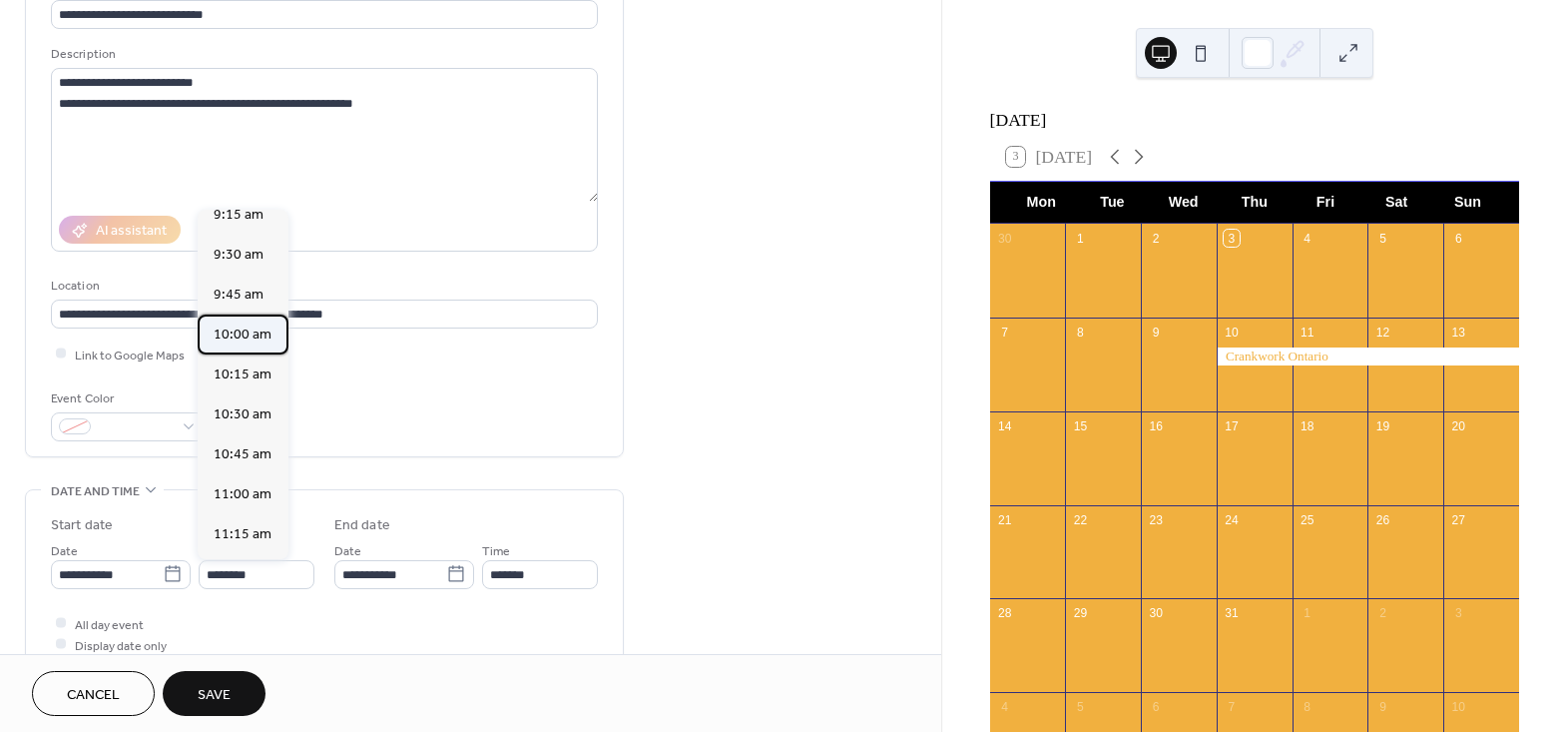 click on "10:00 am" at bounding box center (243, 334) 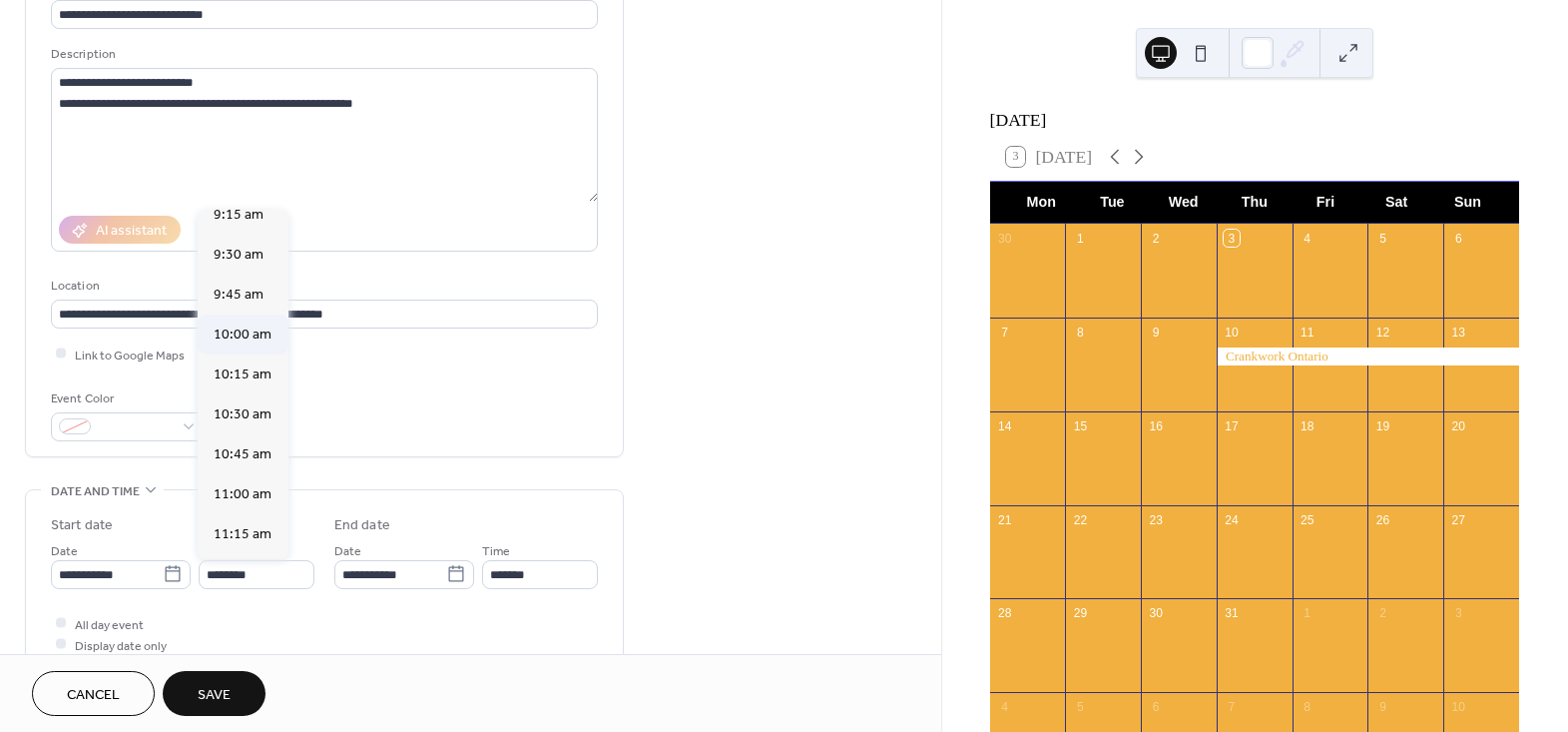 type on "********" 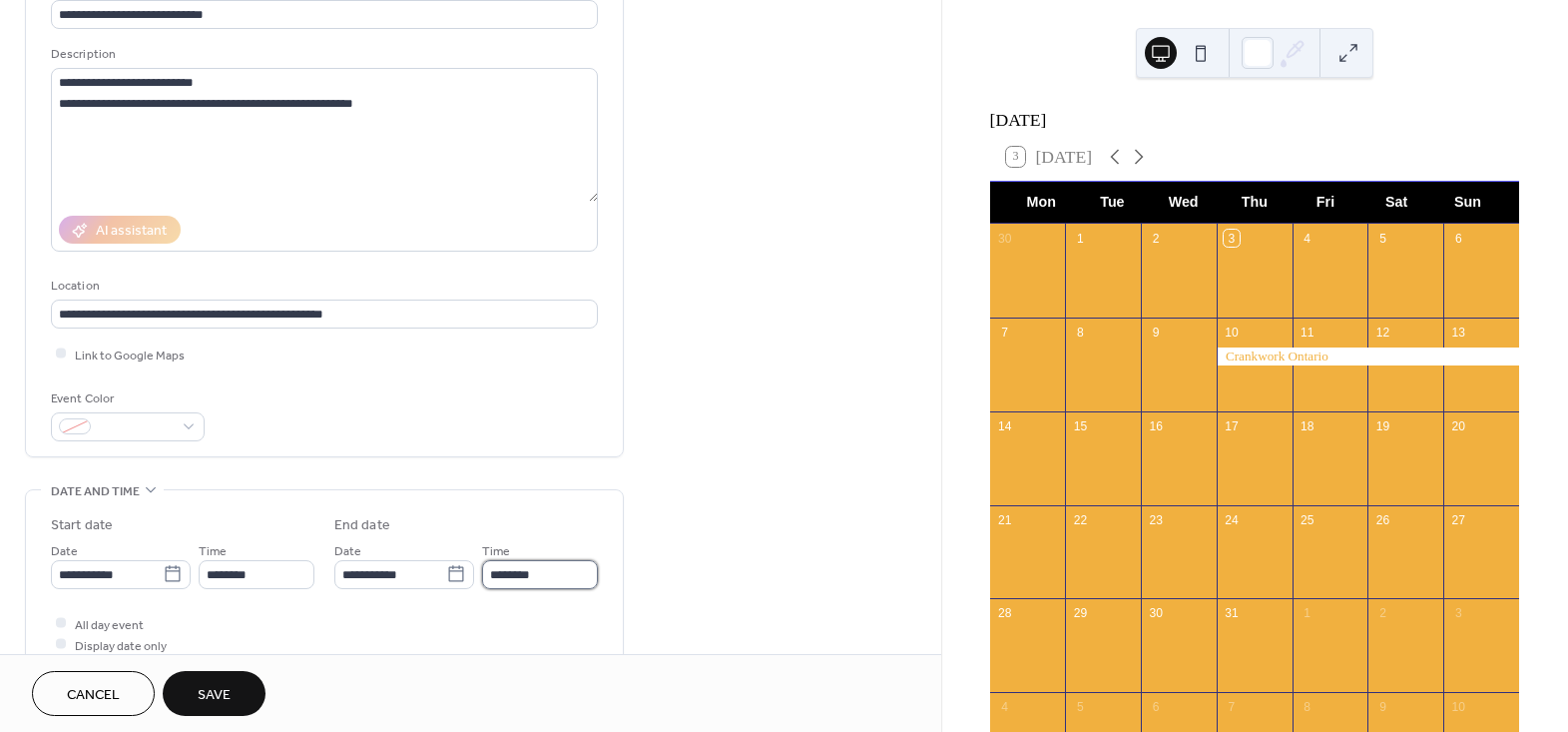 click on "********" at bounding box center (540, 574) 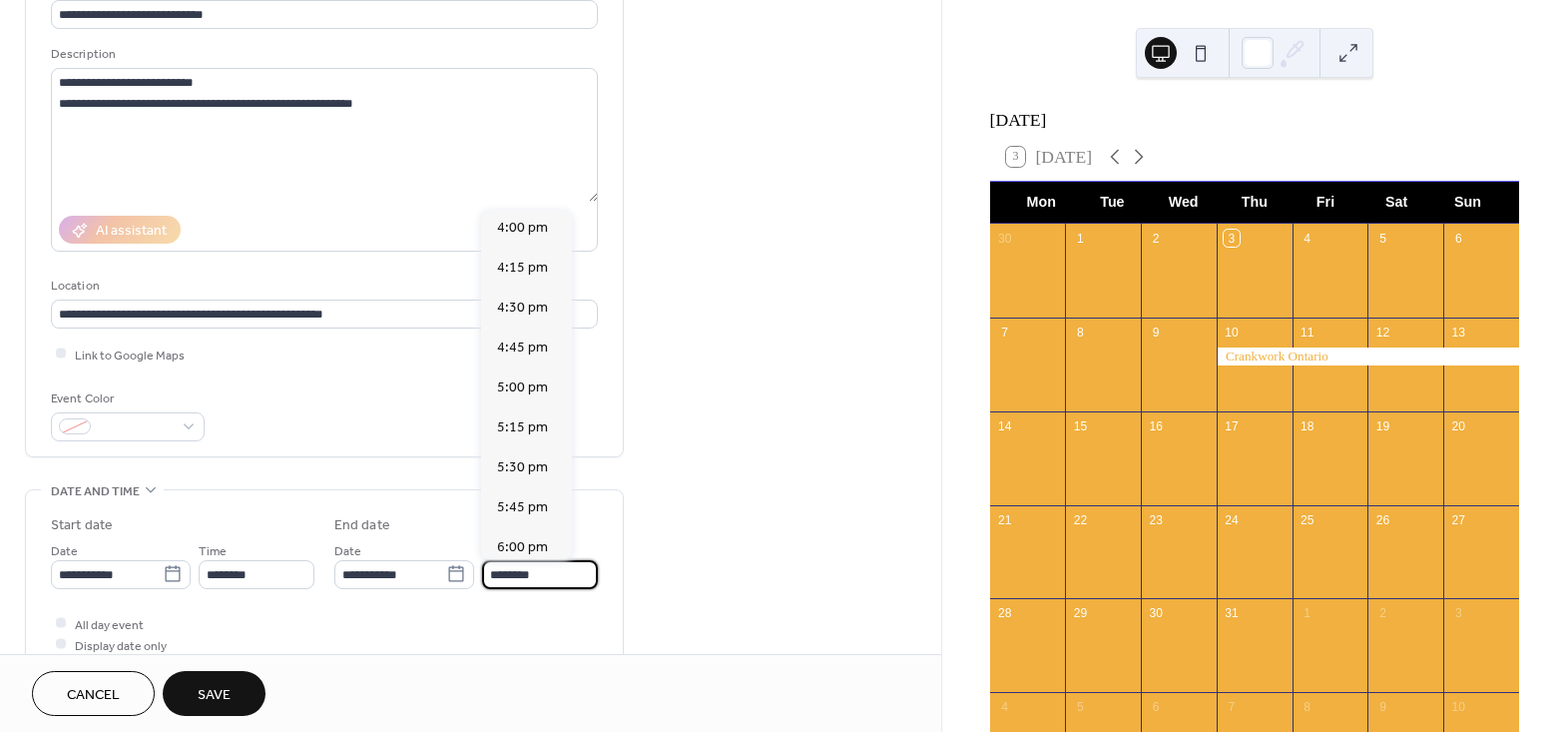 scroll, scrollTop: 2601, scrollLeft: 0, axis: vertical 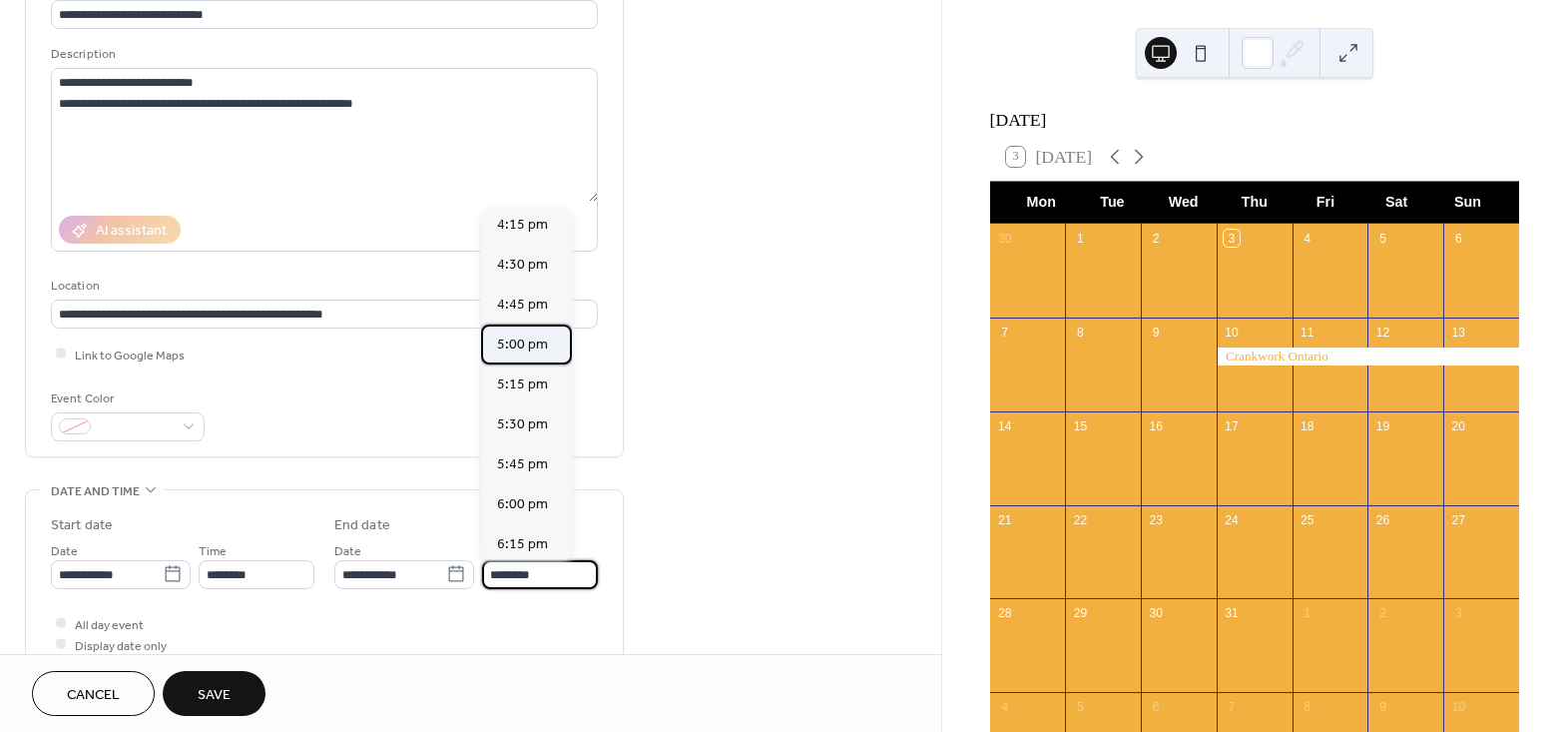 click on "5:00 pm" at bounding box center [522, 344] 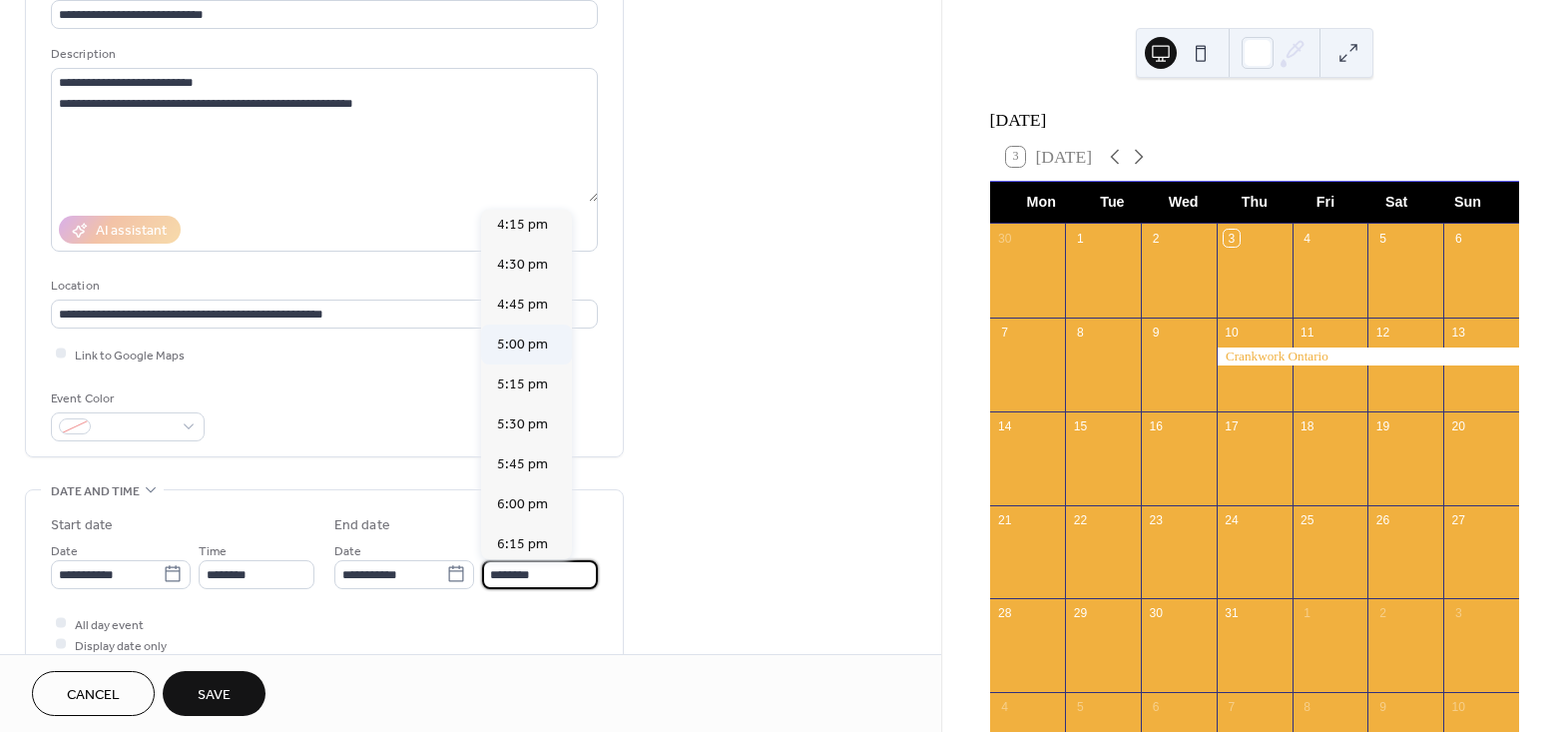 type on "*******" 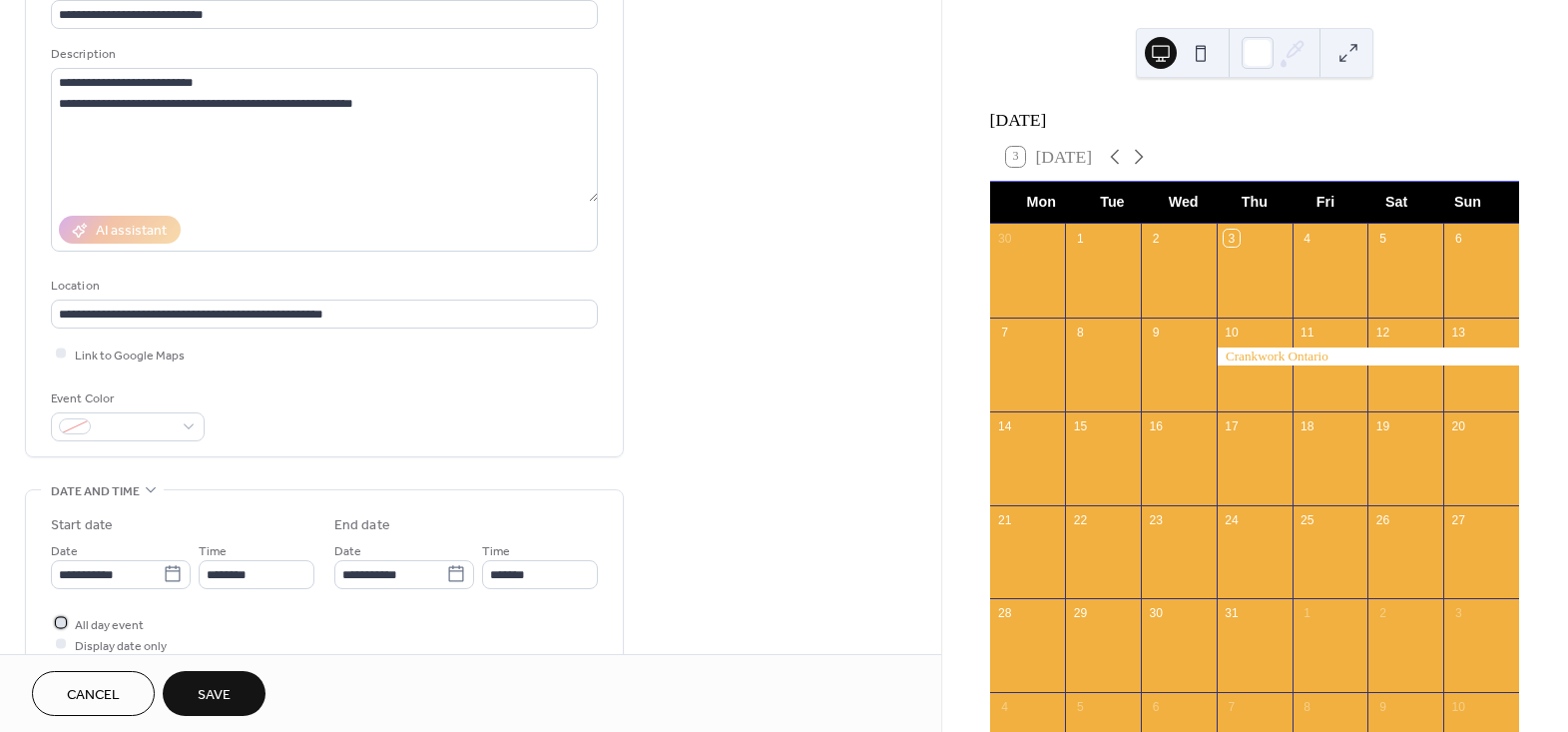 click on "All day event" at bounding box center (97, 623) 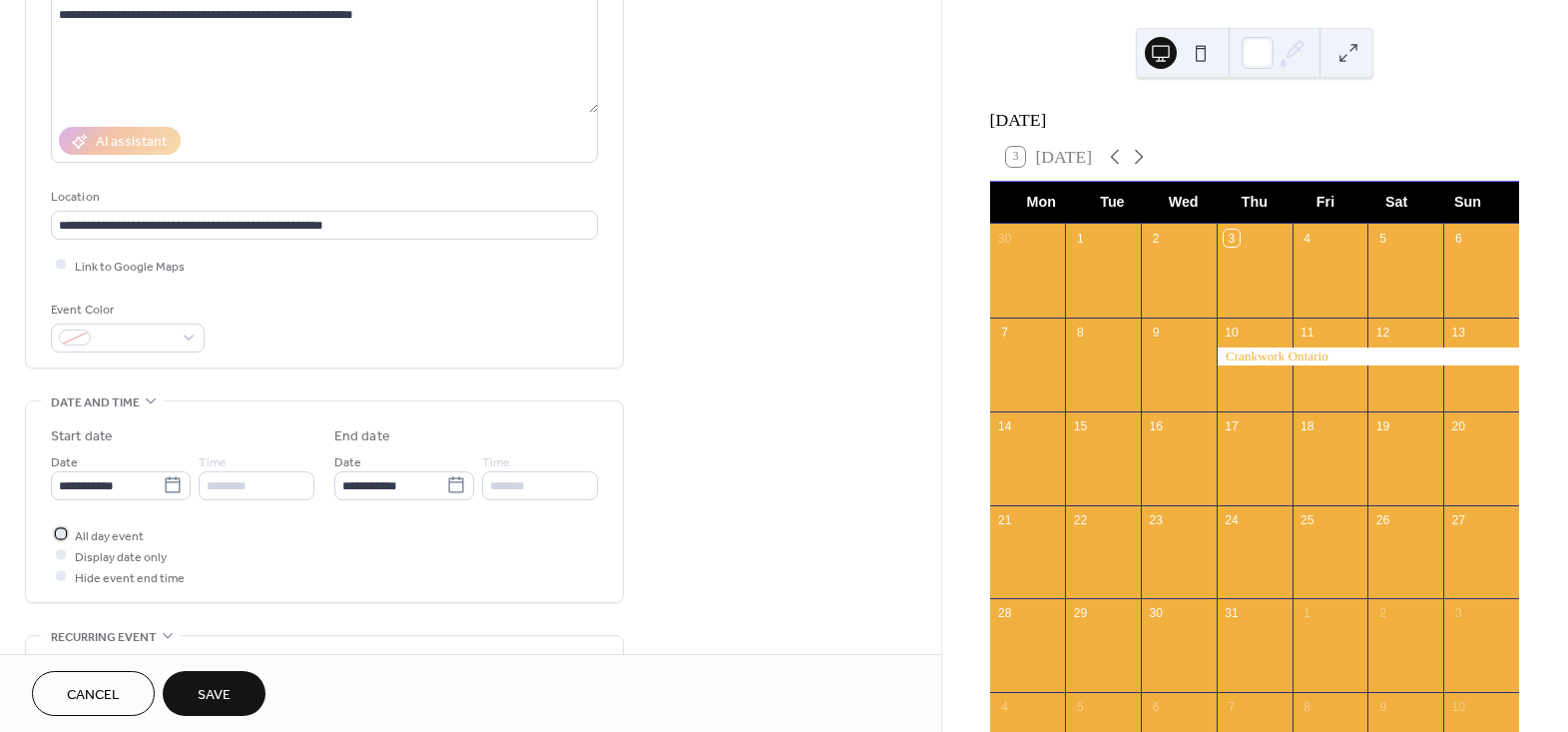 scroll, scrollTop: 251, scrollLeft: 0, axis: vertical 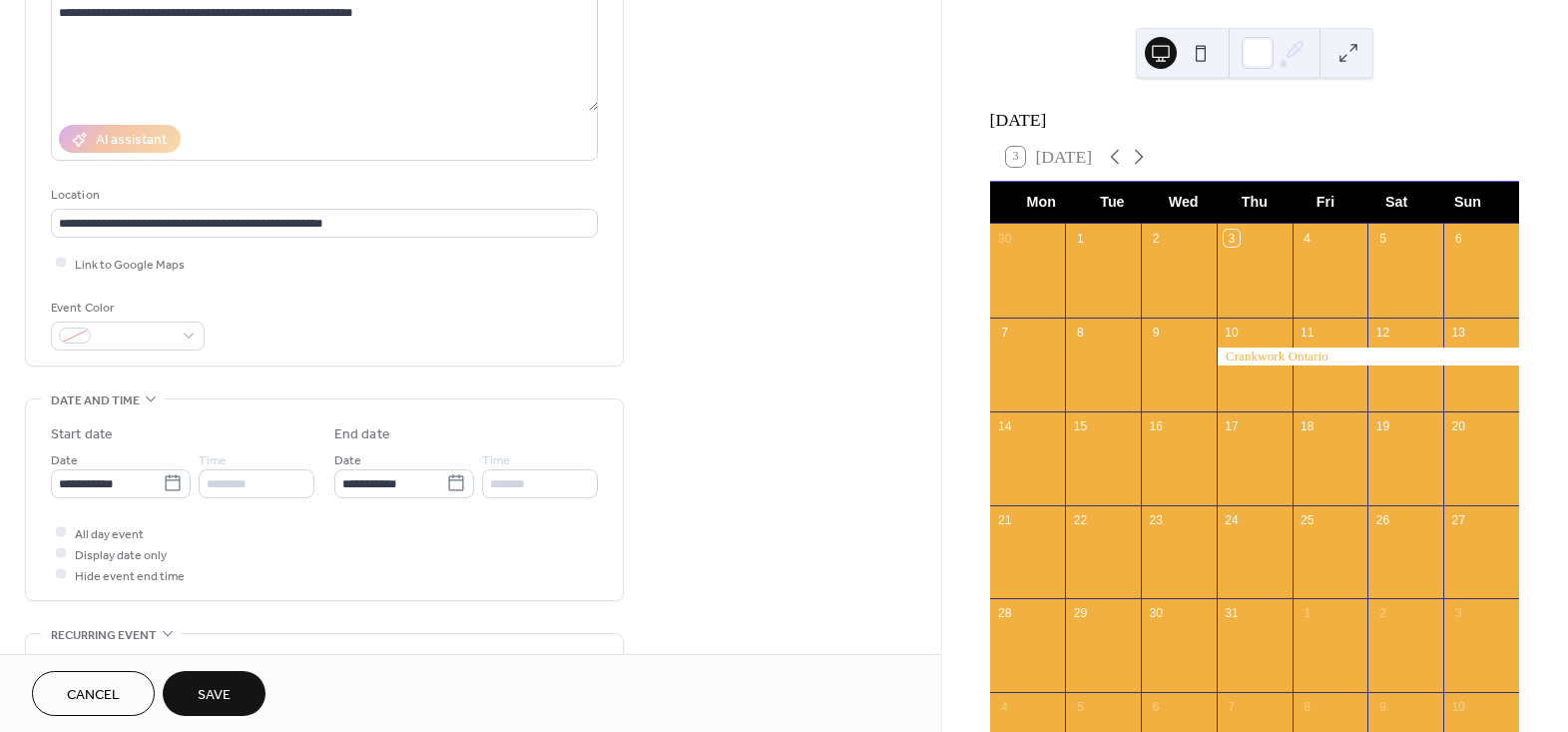 click on "Save" at bounding box center (214, 693) 